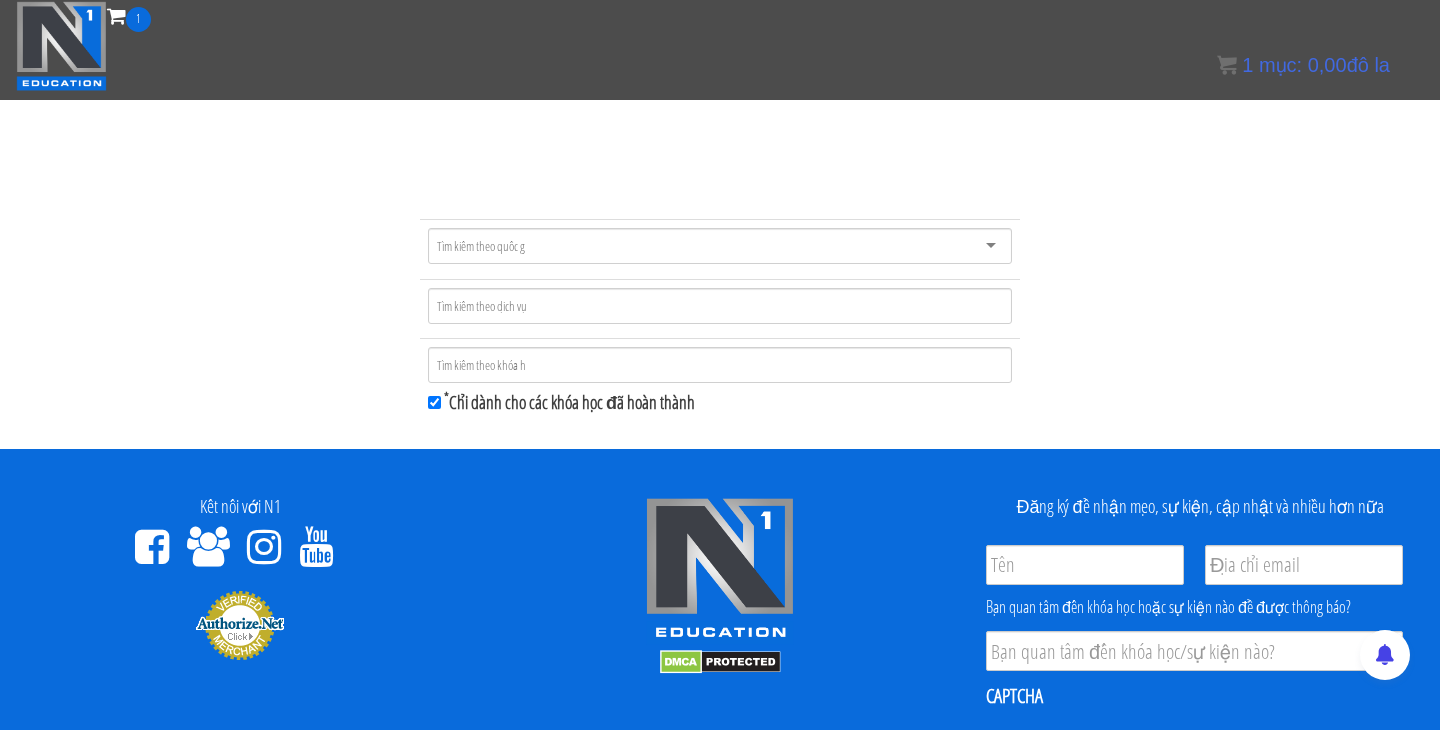scroll, scrollTop: 0, scrollLeft: 0, axis: both 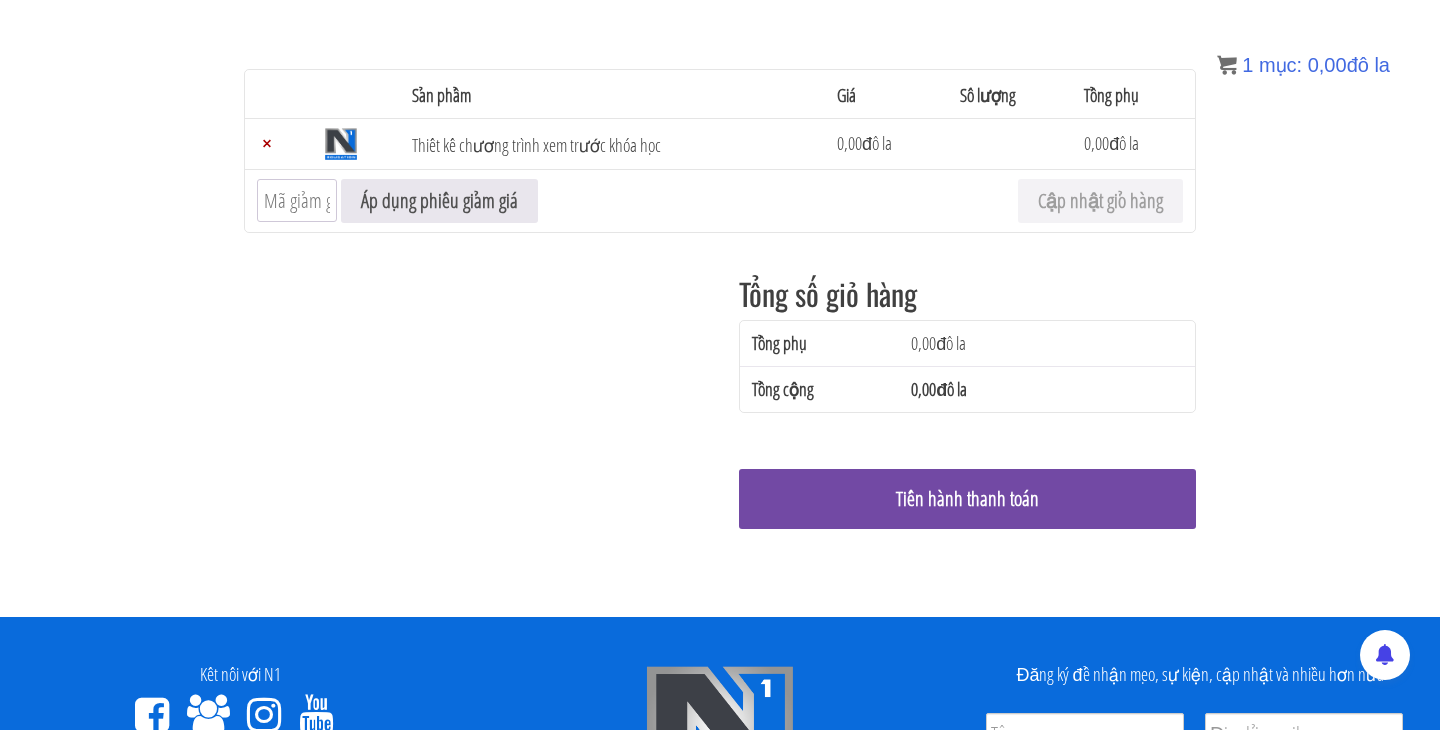 click on "Tiến hành thanh toán" at bounding box center (967, 499) 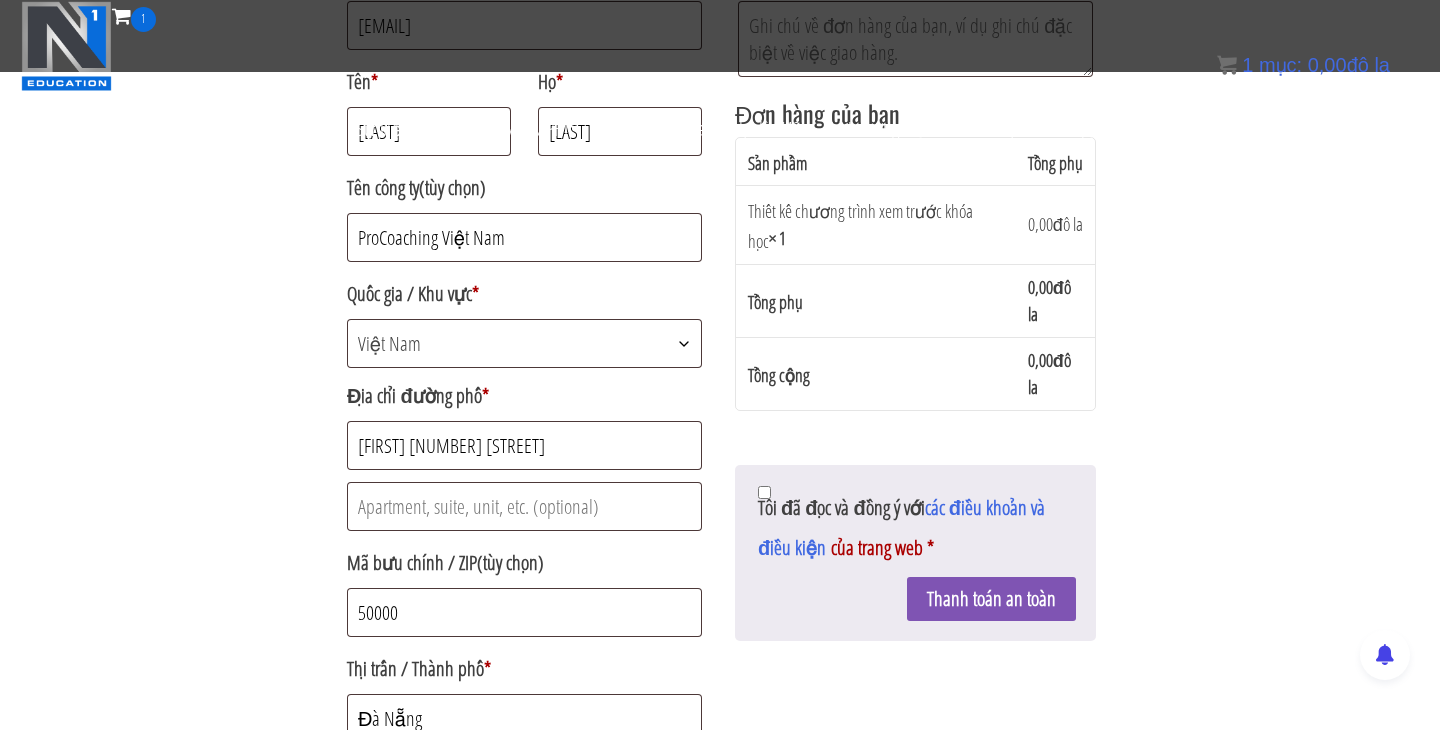 scroll, scrollTop: 398, scrollLeft: 0, axis: vertical 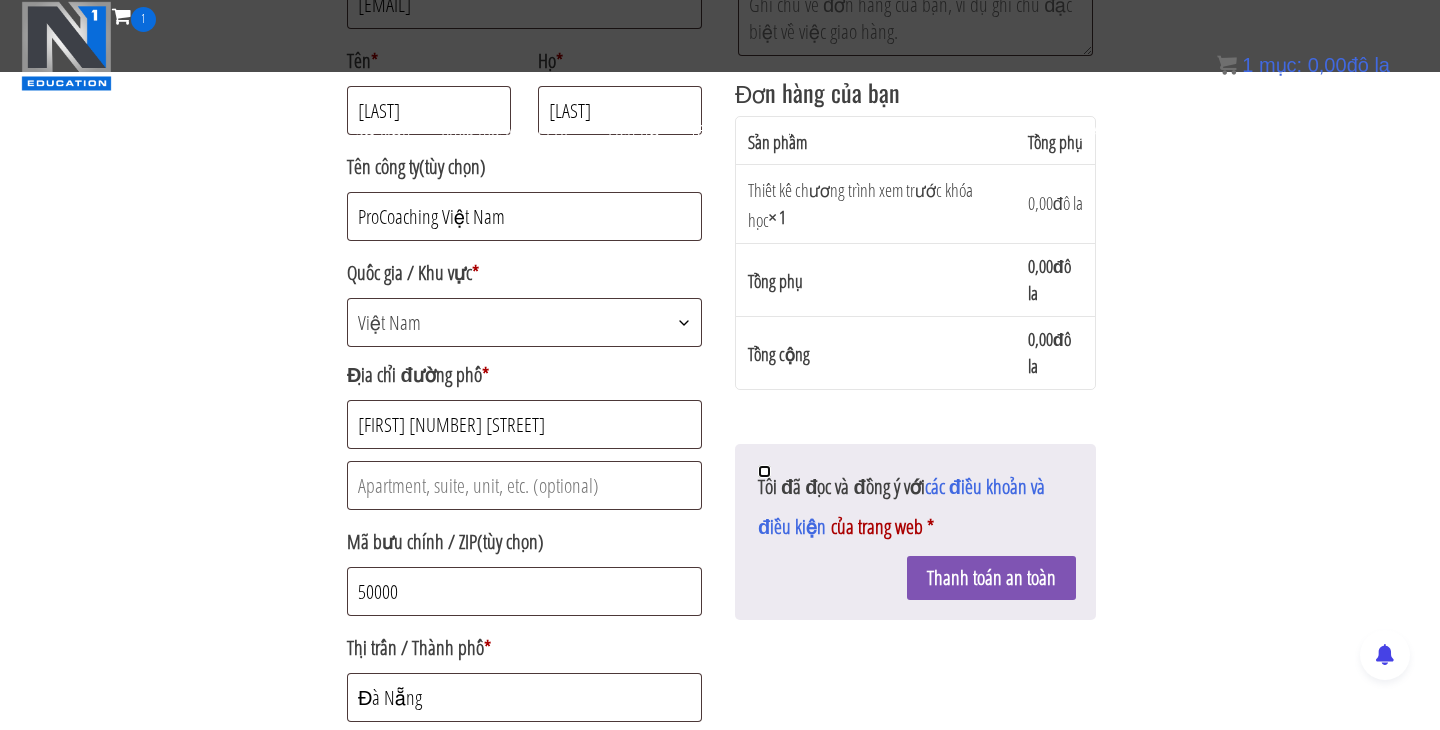 click on "Tôi đã đọc và đồng ý với  các điều khoản và điều kiện    của trang web *" at bounding box center (764, 471) 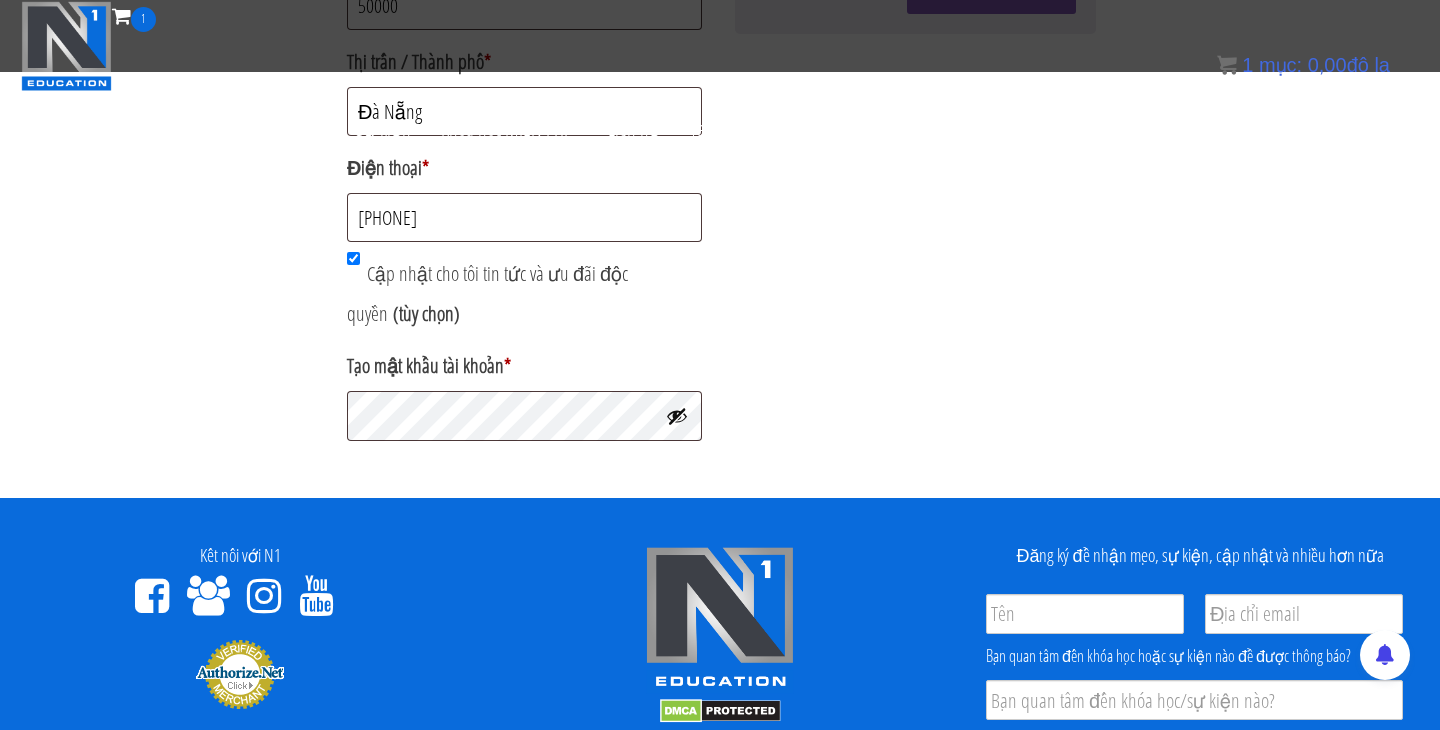 scroll, scrollTop: 998, scrollLeft: 0, axis: vertical 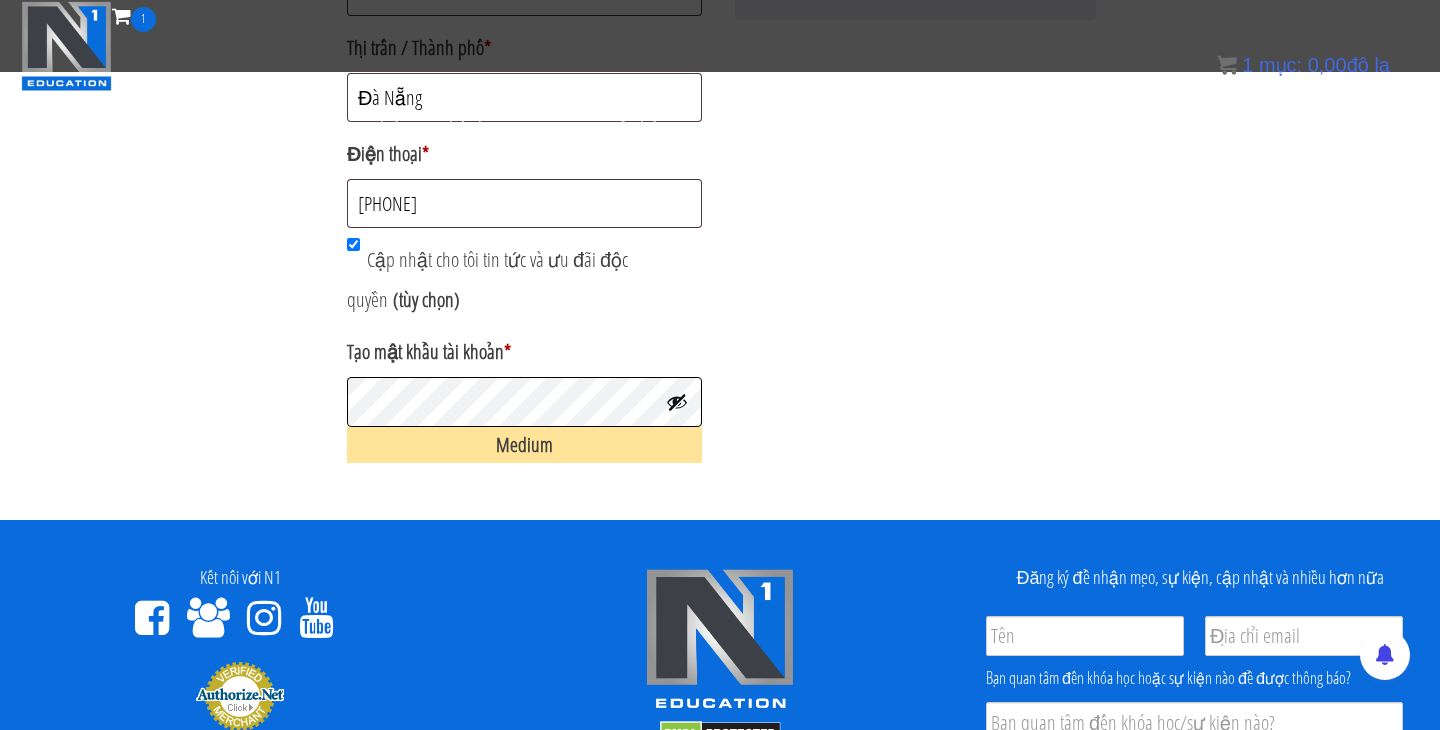 click on "Thanh toán an toàn" at bounding box center [991, -22] 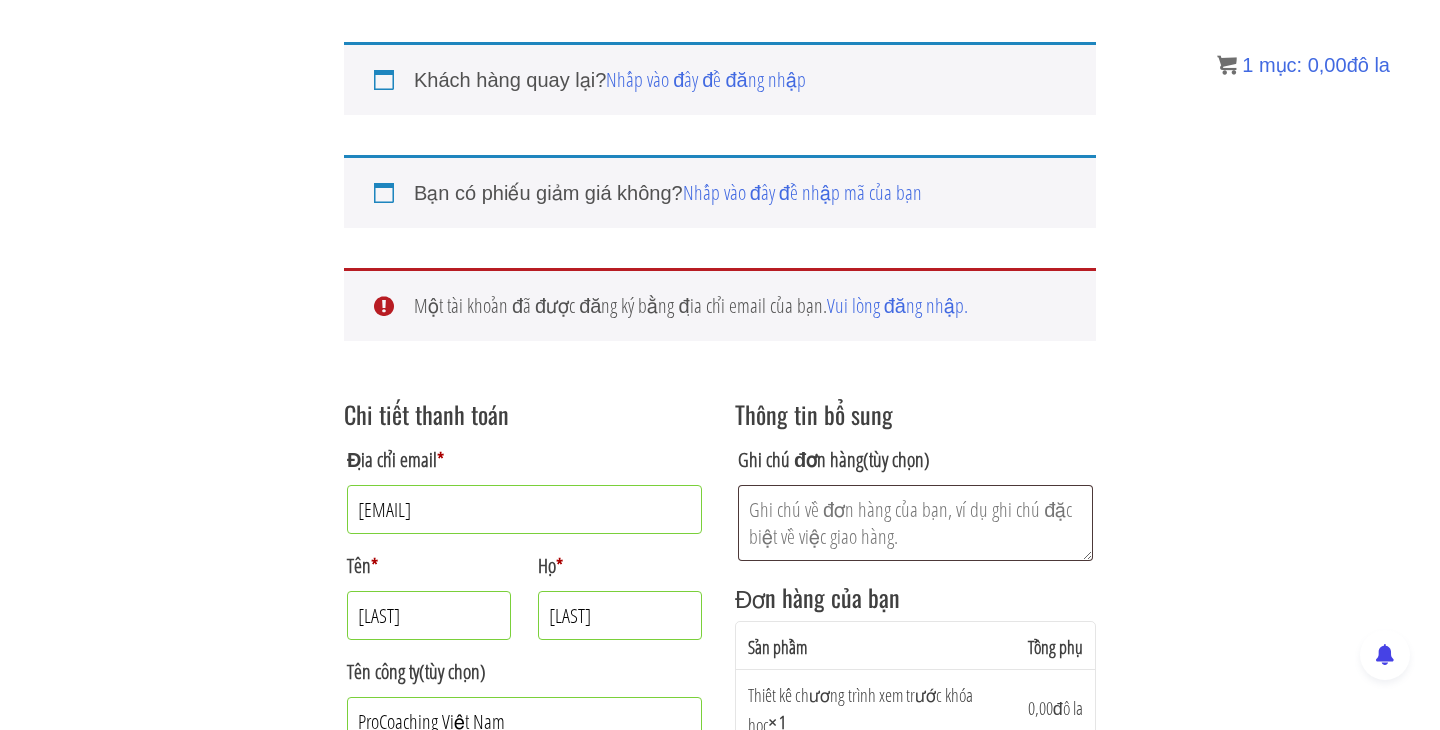 scroll, scrollTop: 175, scrollLeft: 0, axis: vertical 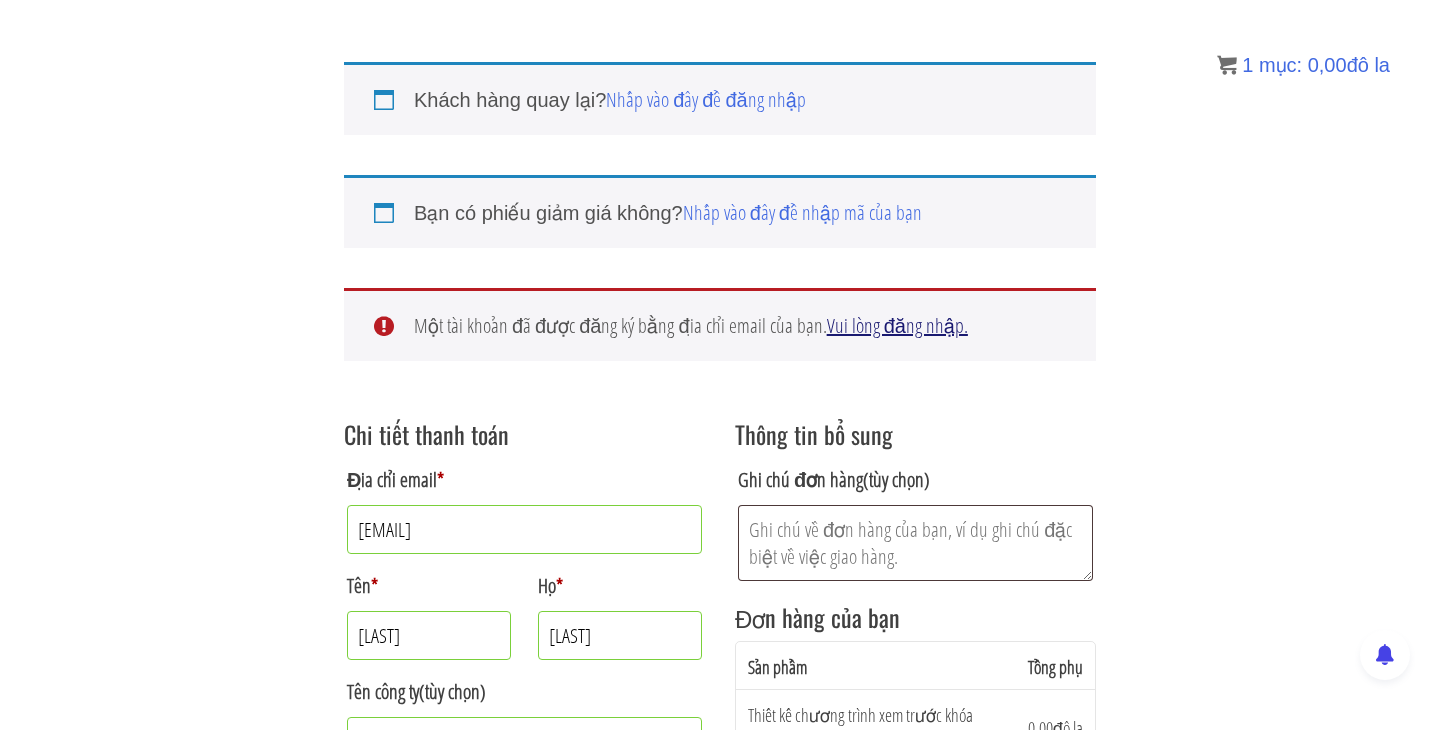 click on "Vui lòng đăng nhập." at bounding box center (897, 325) 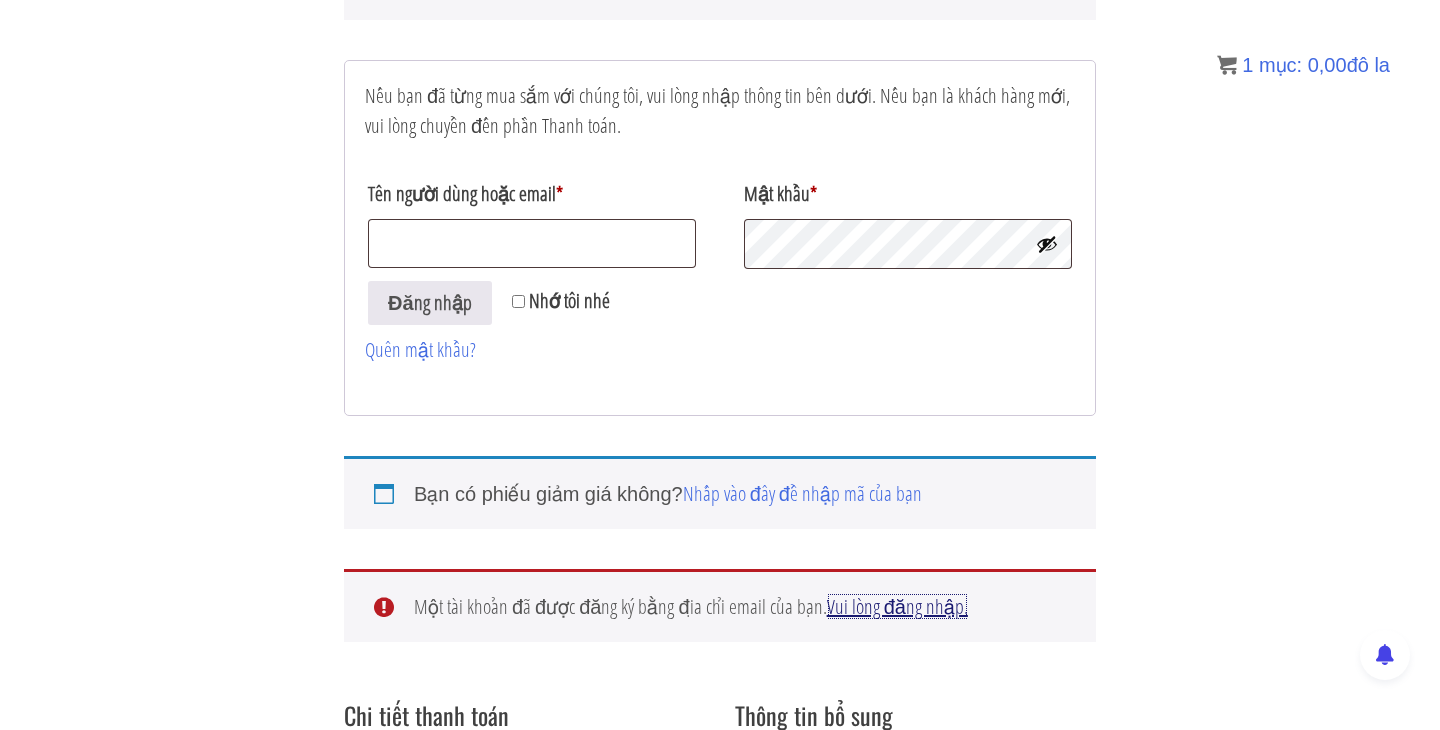 scroll, scrollTop: 300, scrollLeft: 0, axis: vertical 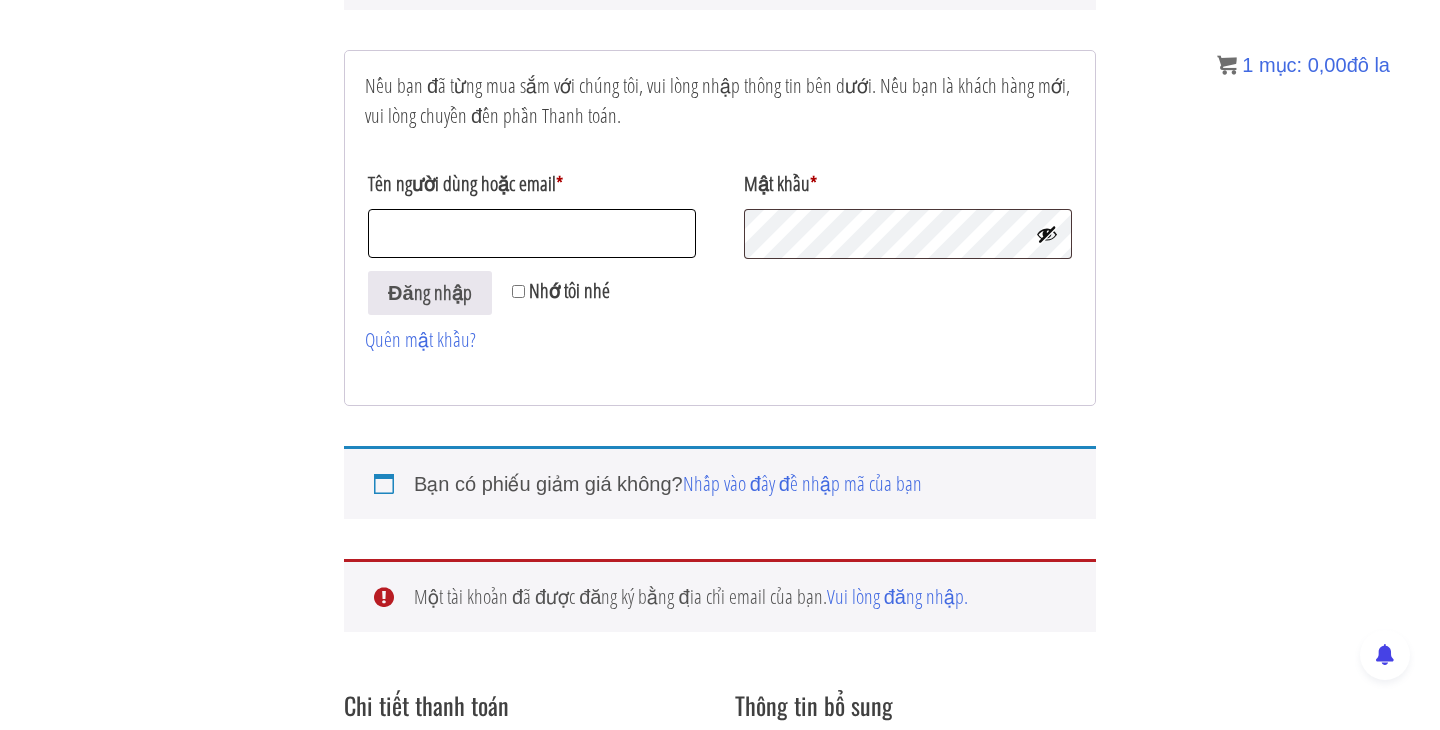 click on "Tên người dùng hoặc email   *" at bounding box center (532, 233) 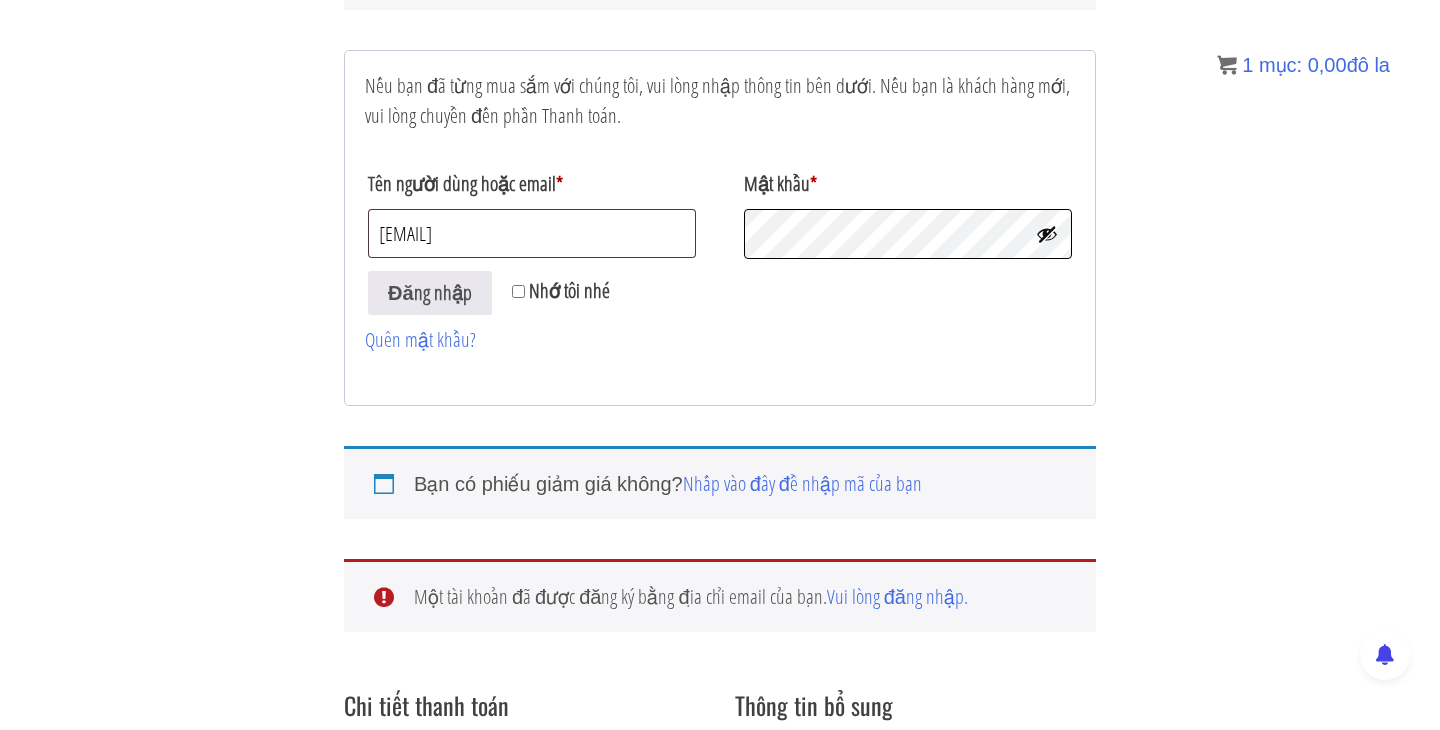 click on "Đăng nhập" at bounding box center (430, 293) 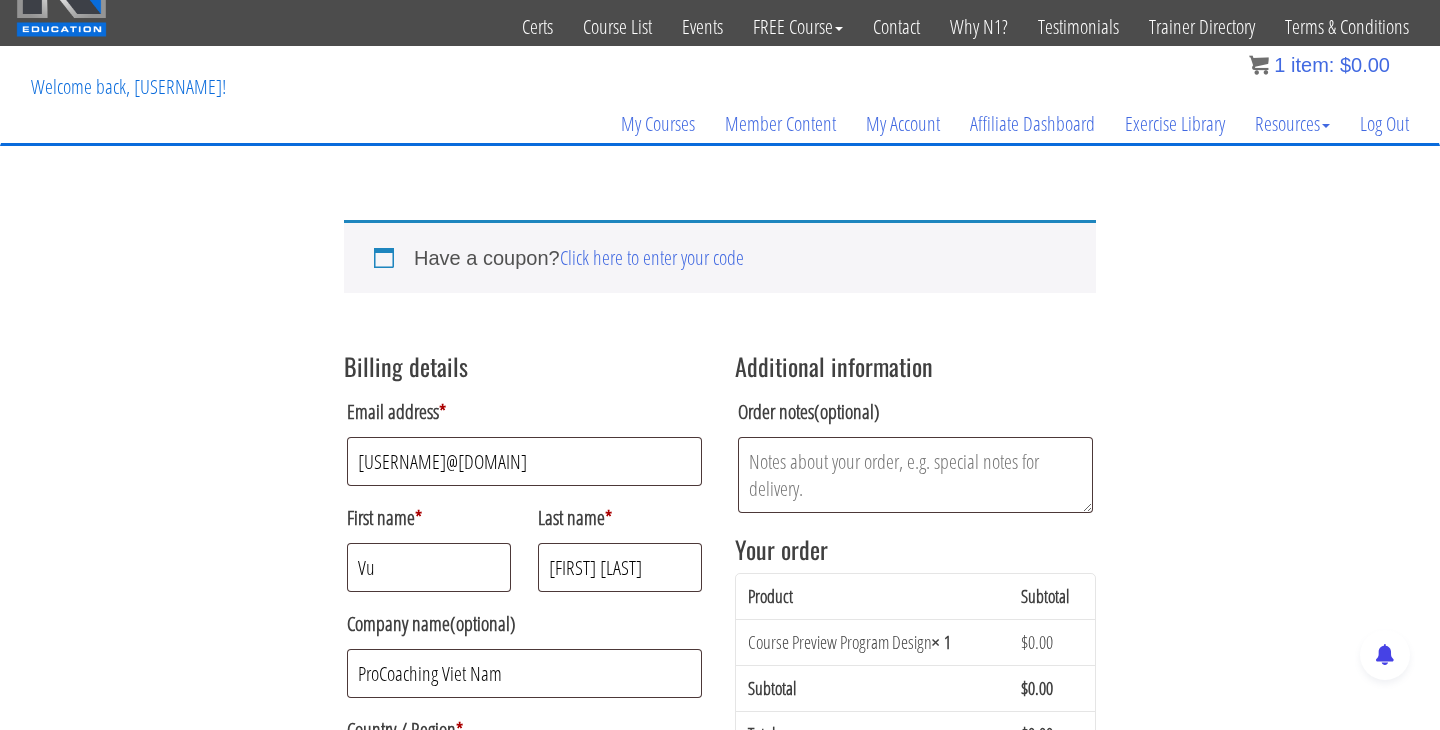 scroll, scrollTop: 0, scrollLeft: 0, axis: both 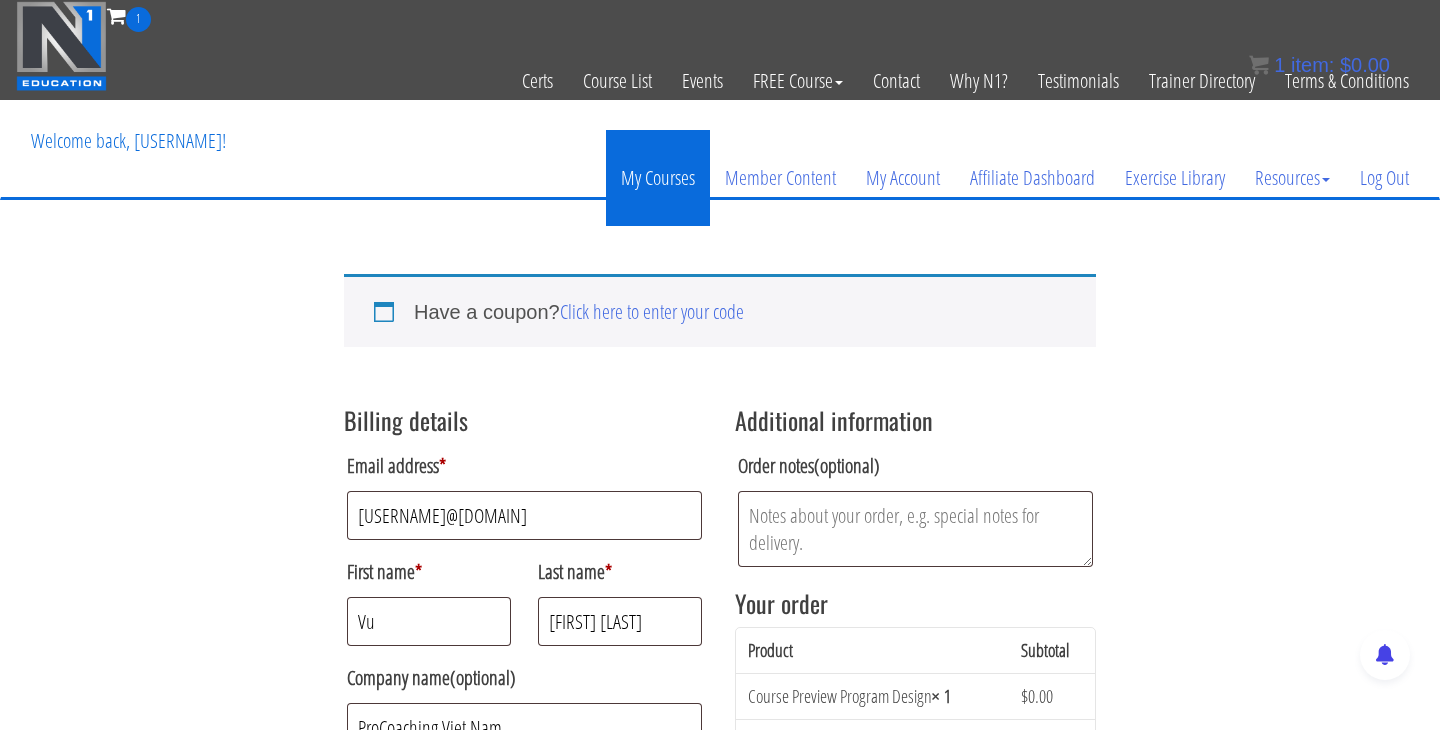 click on "My Courses" at bounding box center [658, 178] 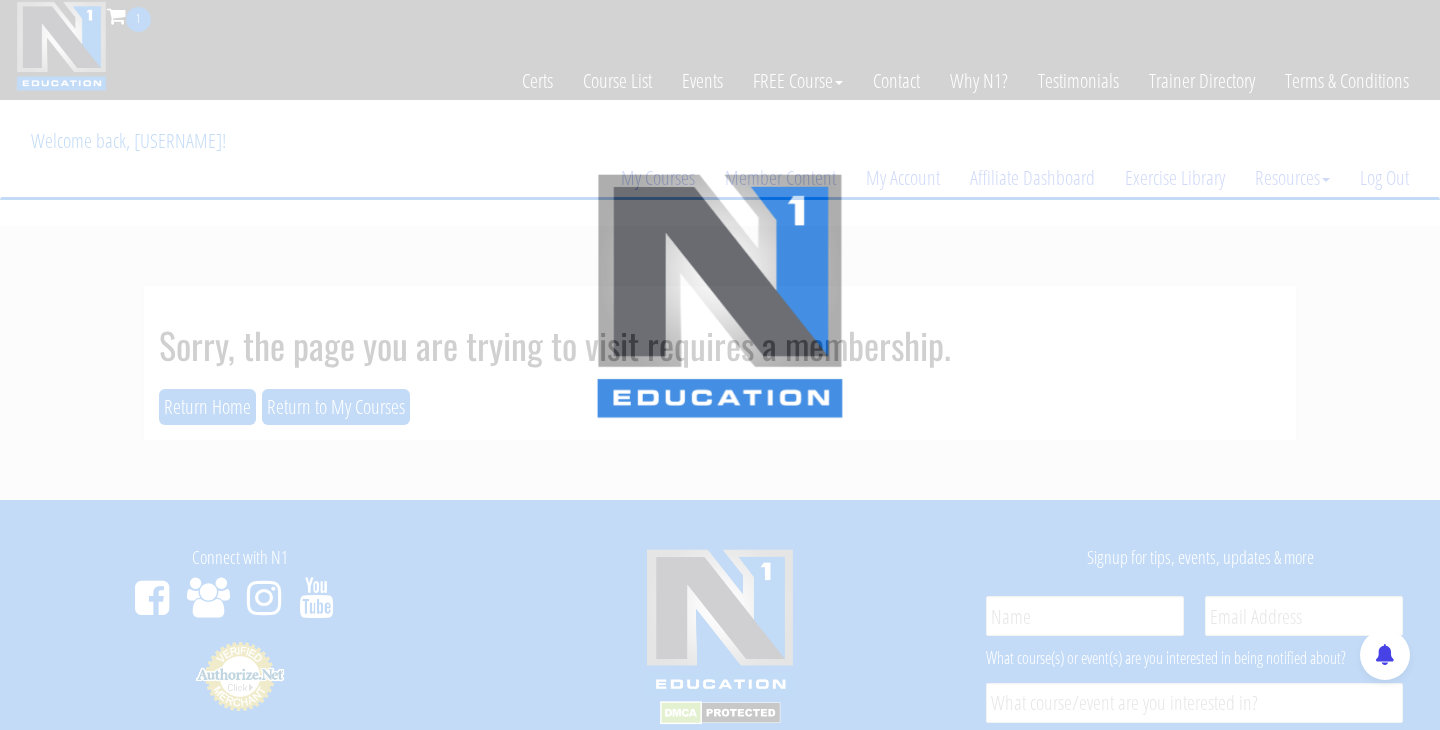 scroll, scrollTop: 0, scrollLeft: 0, axis: both 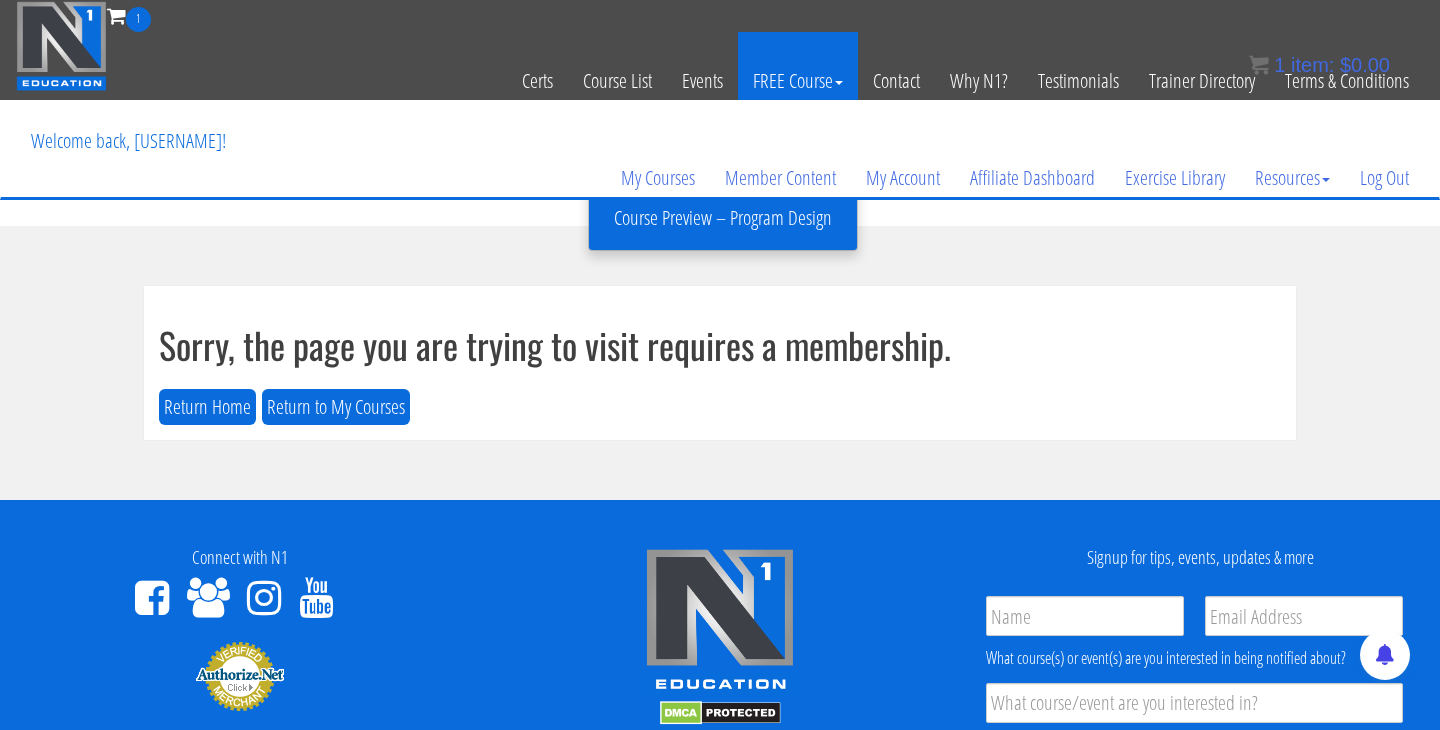 click on "FREE Course" at bounding box center (798, 81) 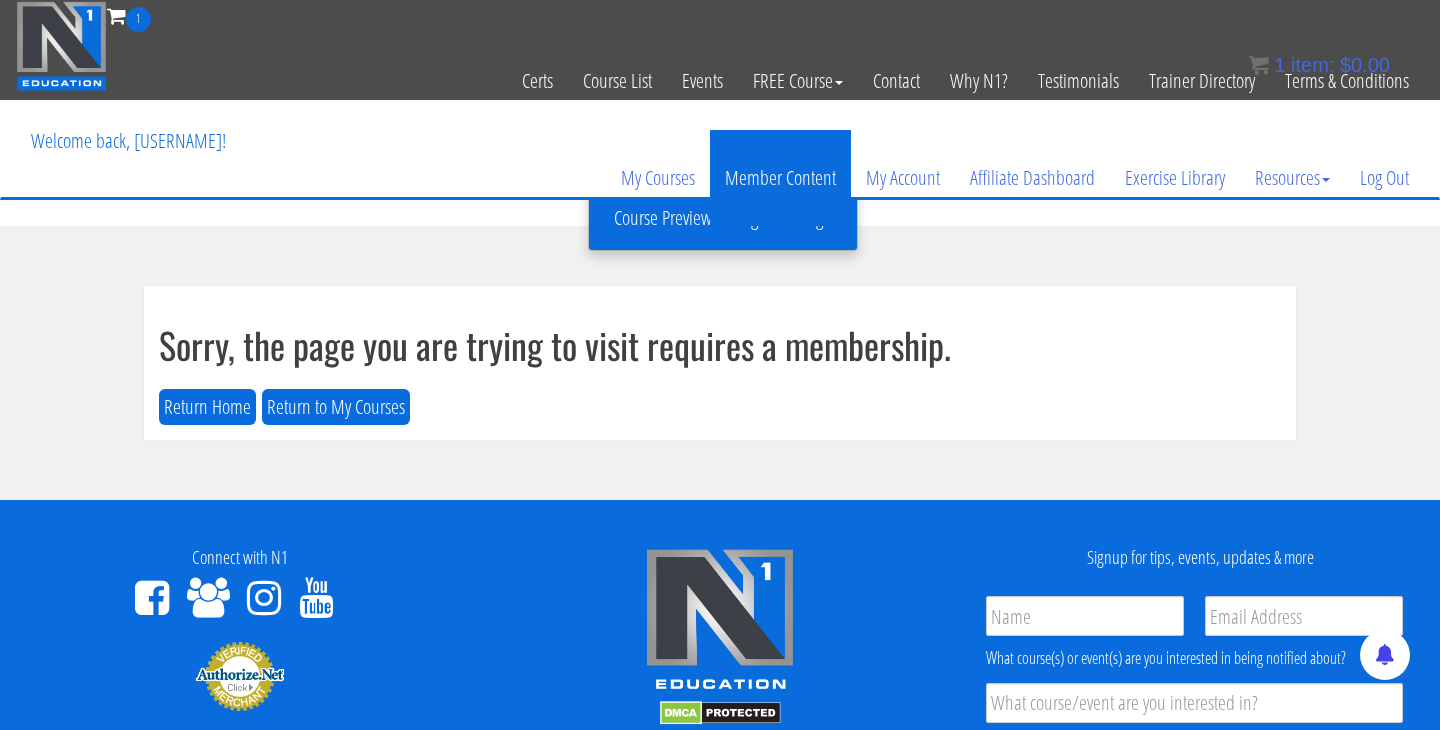 click on "Member Content" at bounding box center [780, 178] 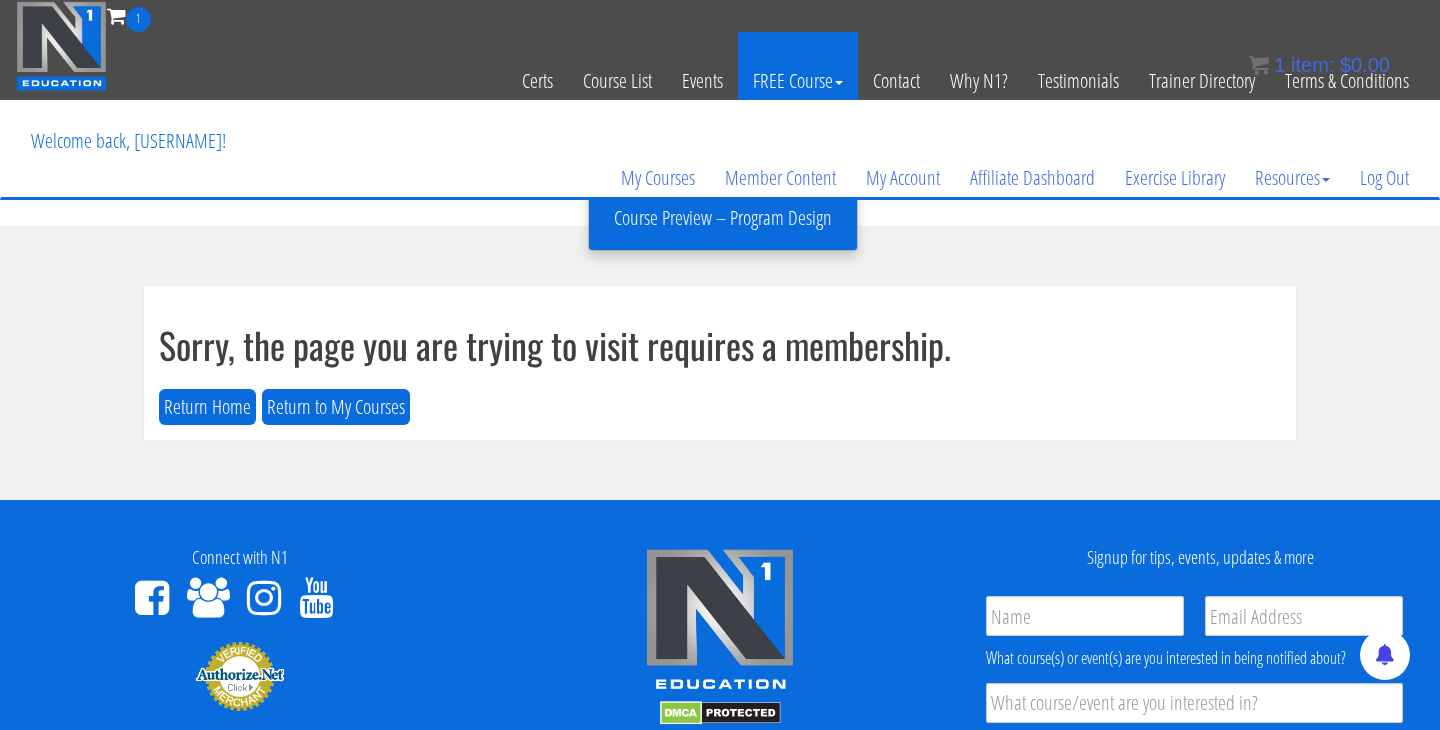 click on "FREE Course" at bounding box center [798, 81] 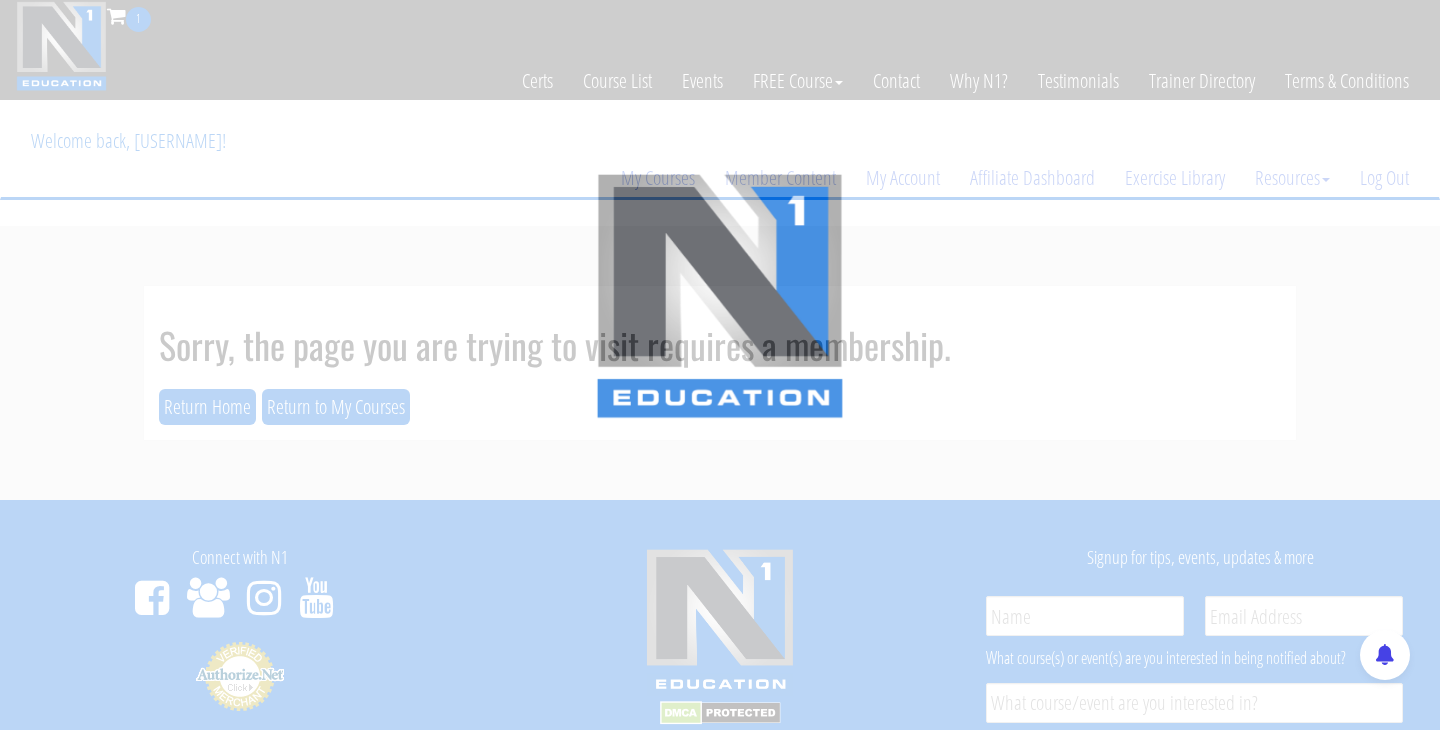 scroll, scrollTop: 0, scrollLeft: 0, axis: both 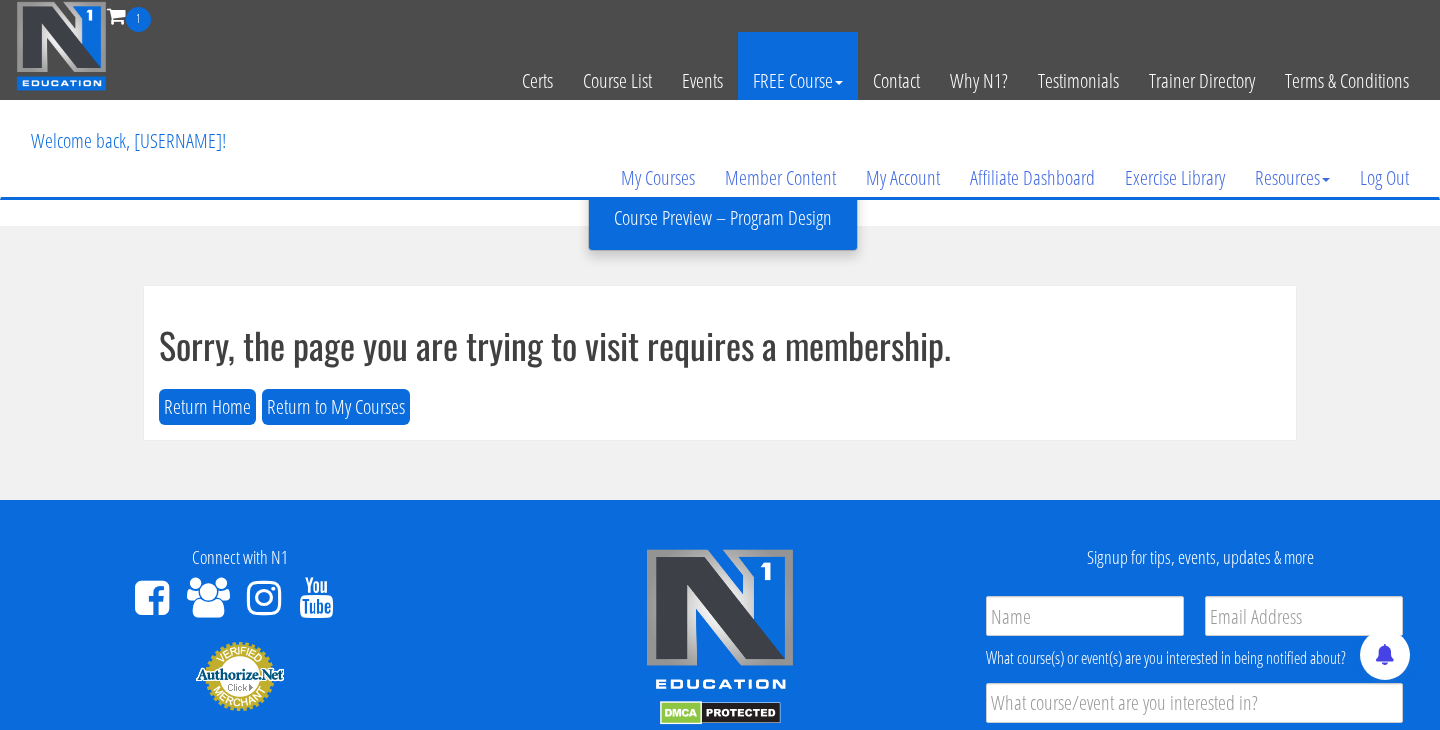 click on "FREE Course" at bounding box center (798, 81) 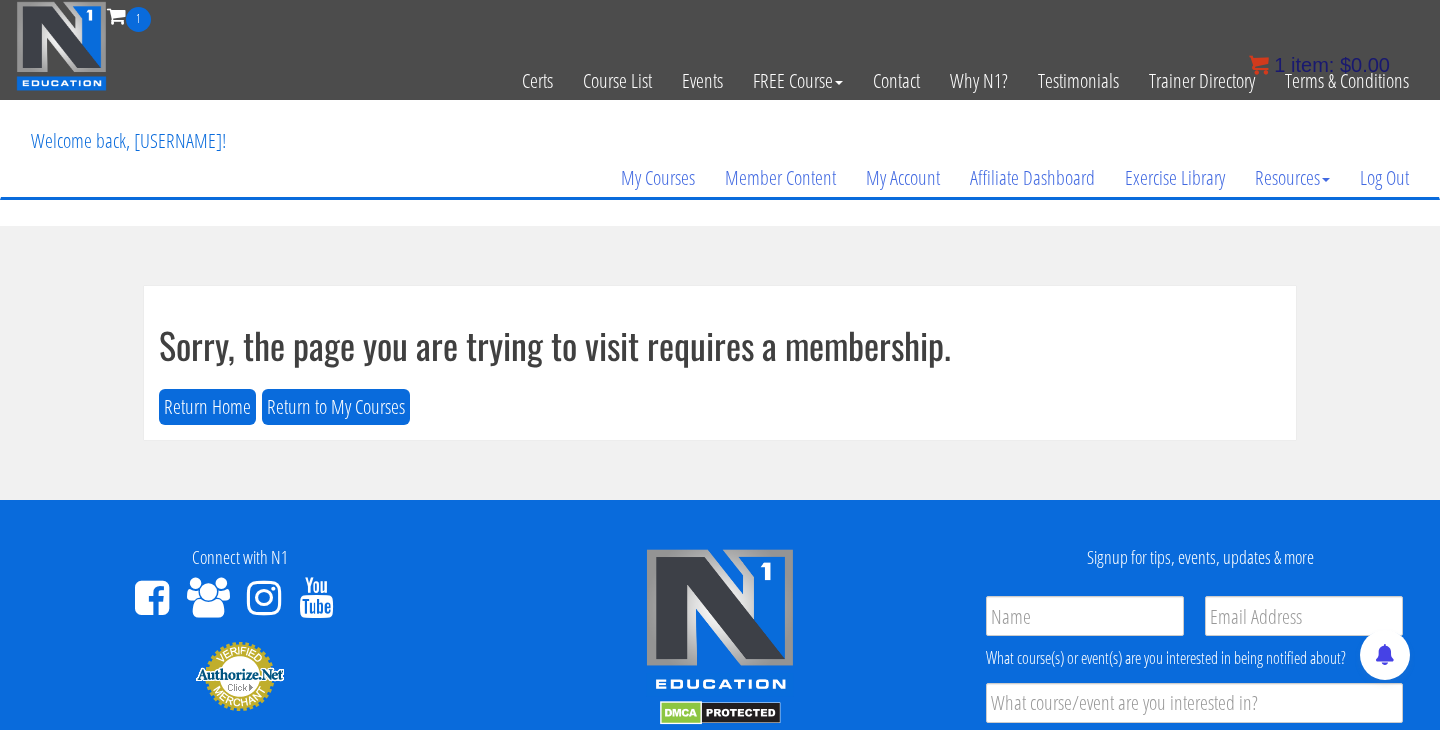 click on "$" at bounding box center (1345, 65) 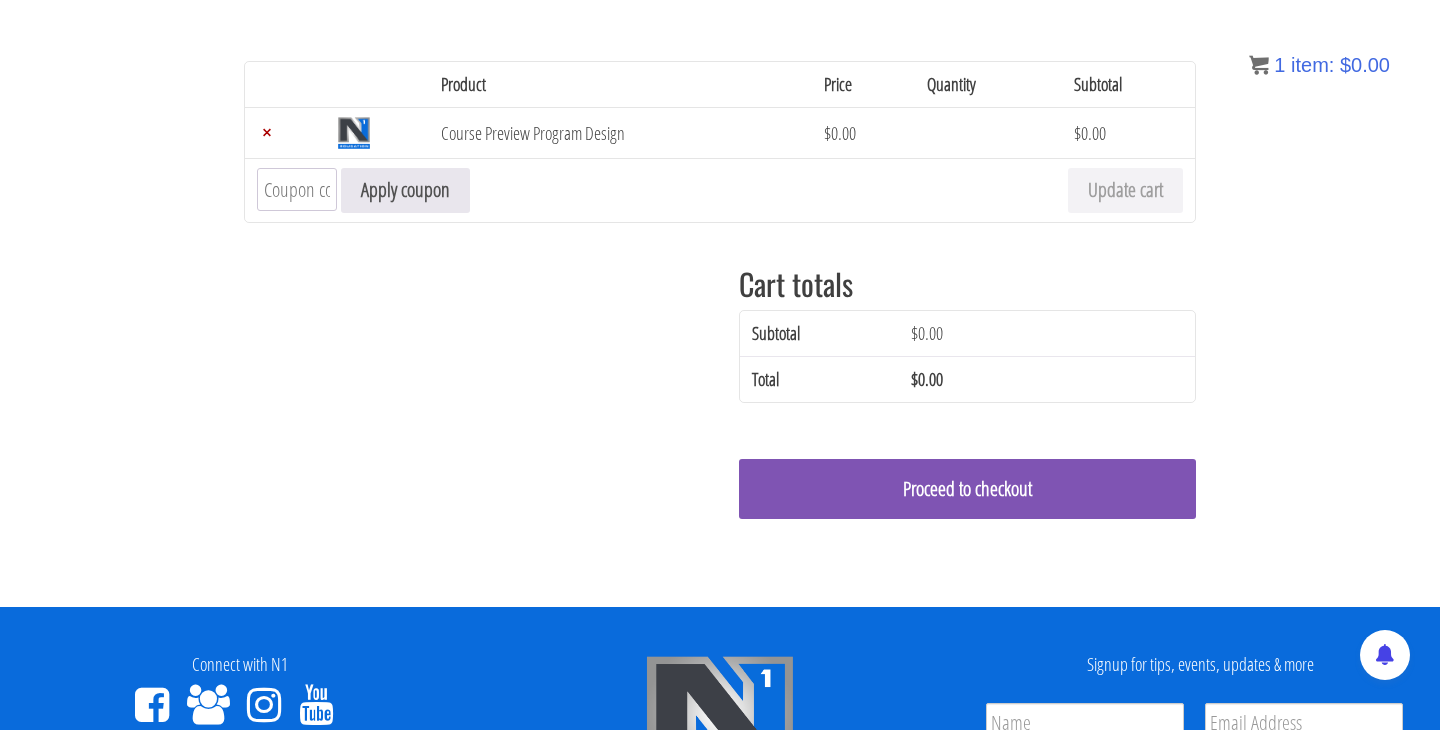 scroll, scrollTop: 249, scrollLeft: 0, axis: vertical 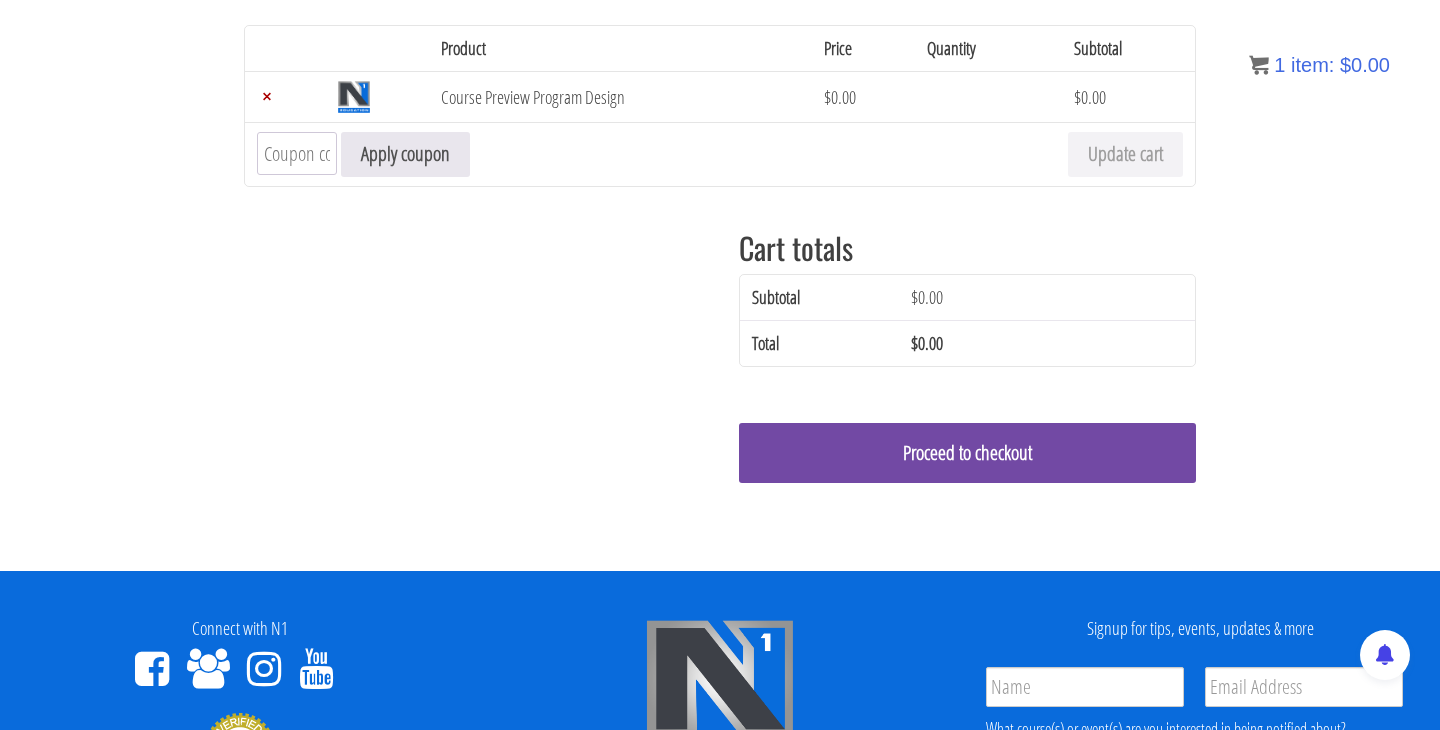 click on "Proceed to checkout" at bounding box center (967, 453) 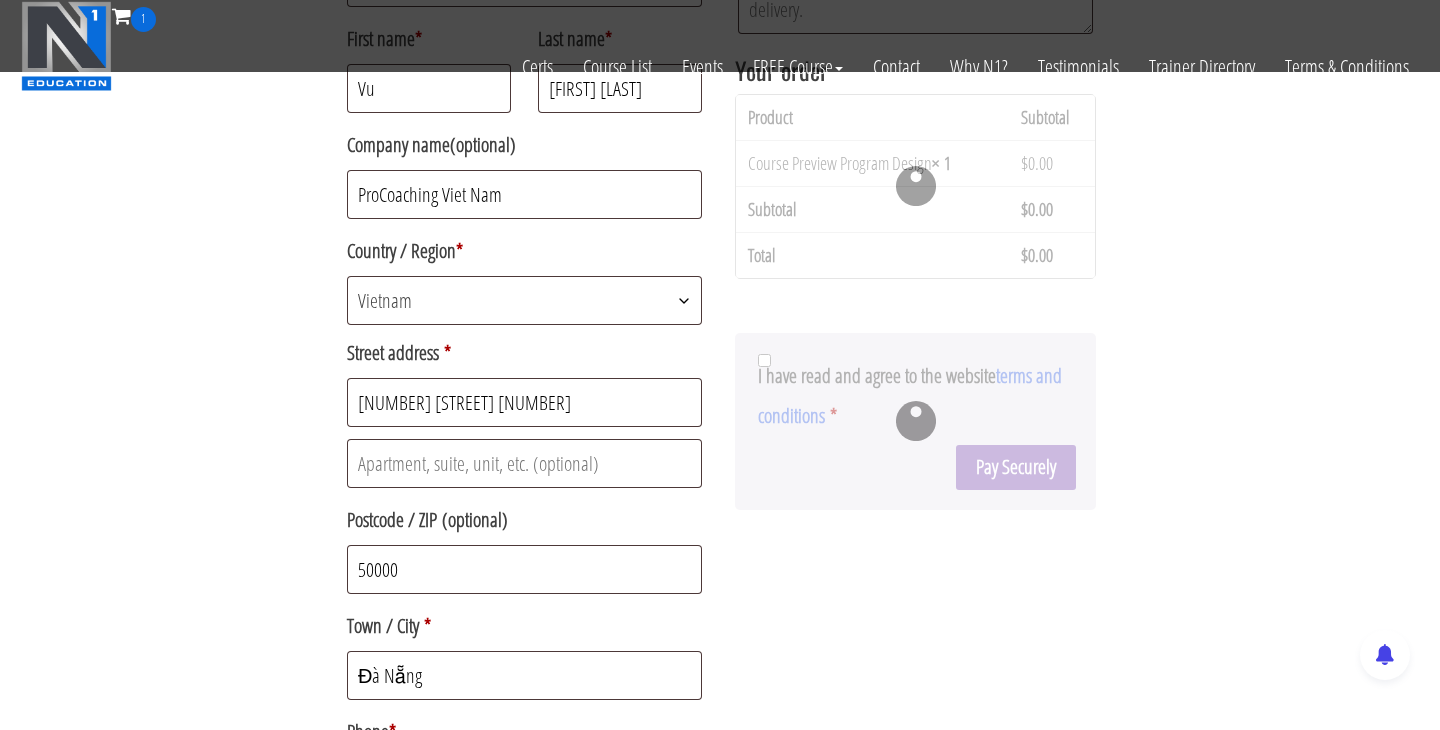 scroll, scrollTop: 412, scrollLeft: 0, axis: vertical 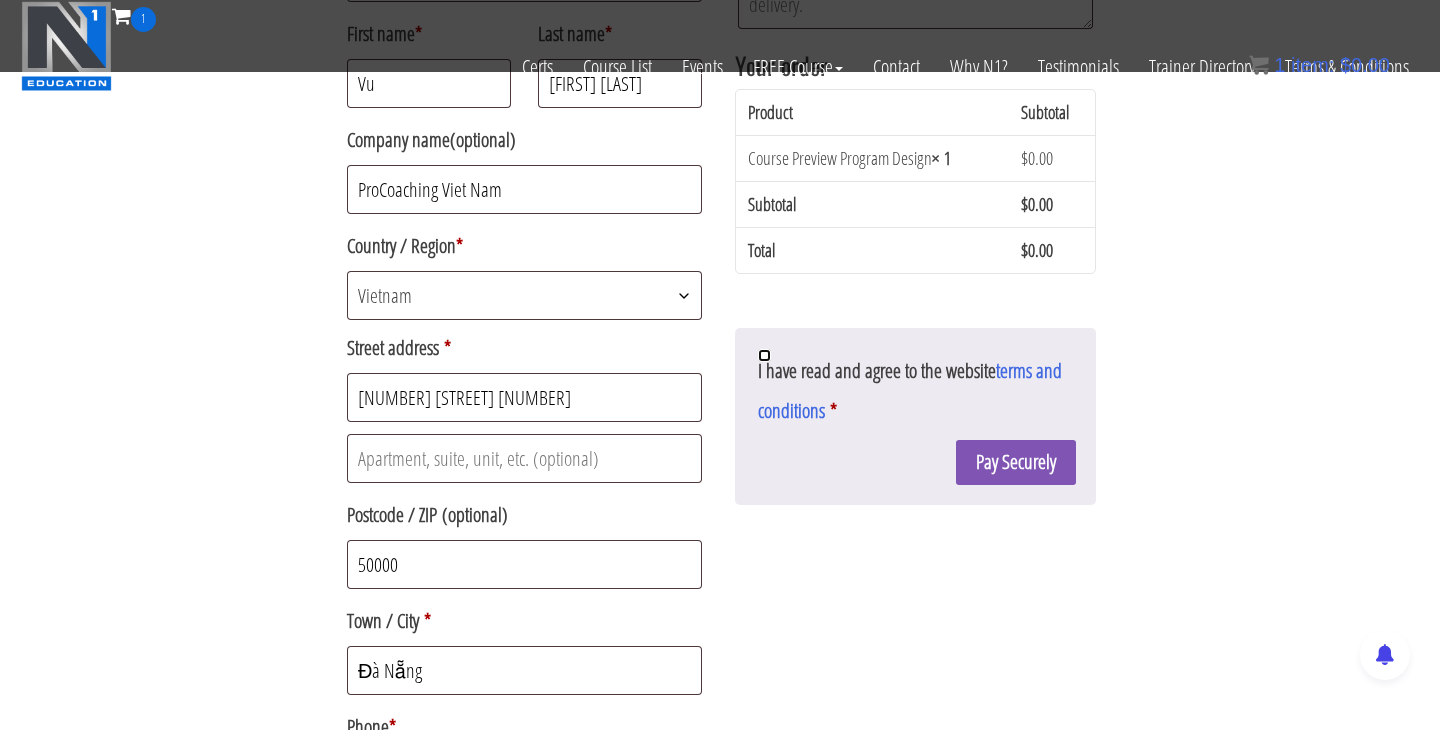click on "I have read and agree to the website  terms and conditions   *" at bounding box center [764, 355] 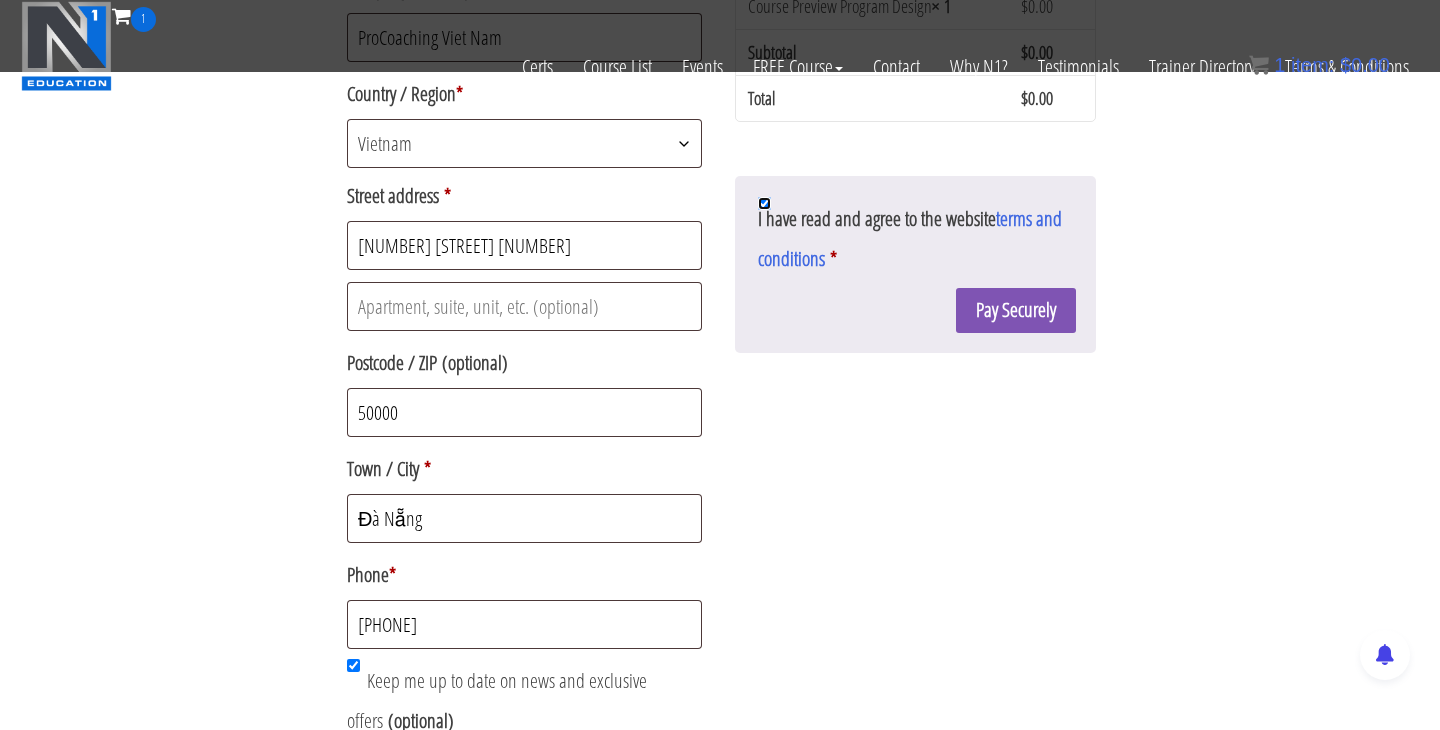 scroll, scrollTop: 481, scrollLeft: 0, axis: vertical 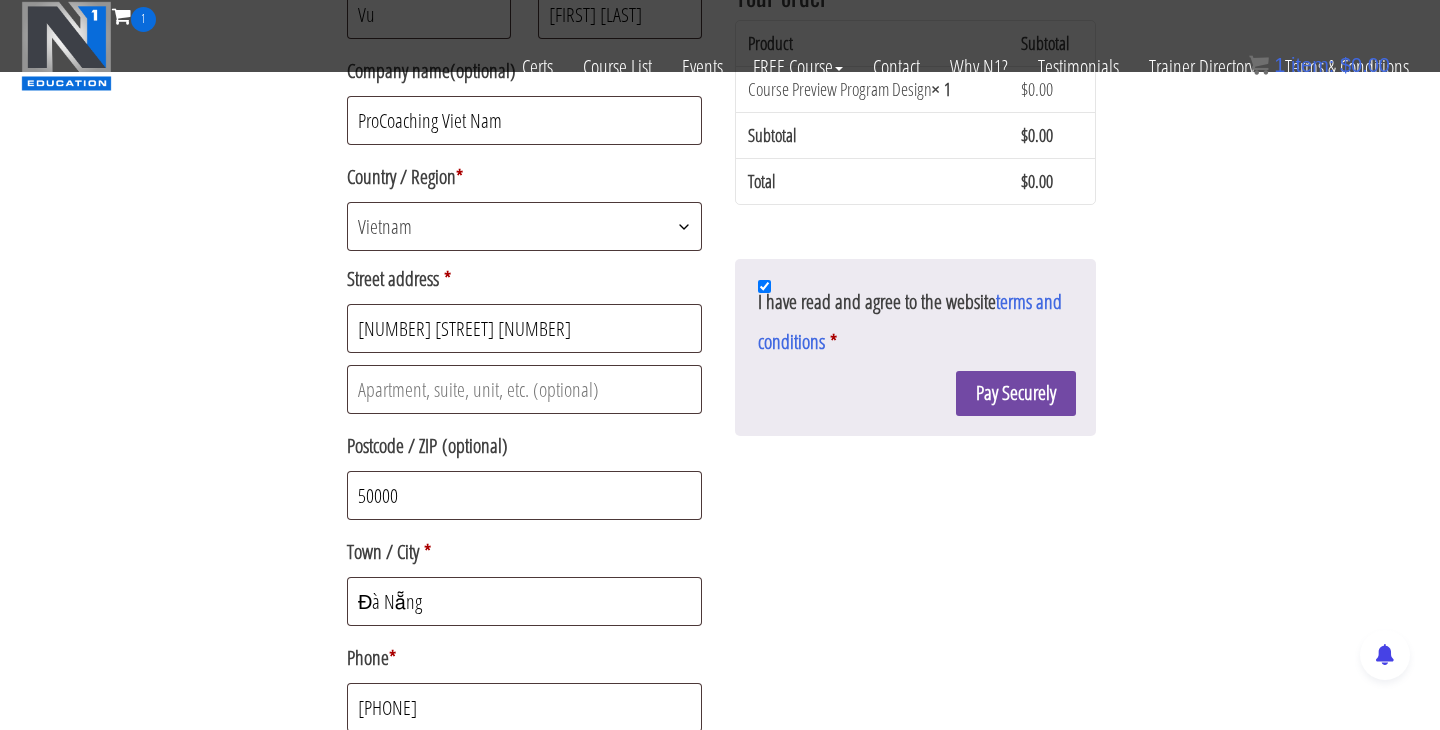 click on "Pay Securely" at bounding box center [1016, 393] 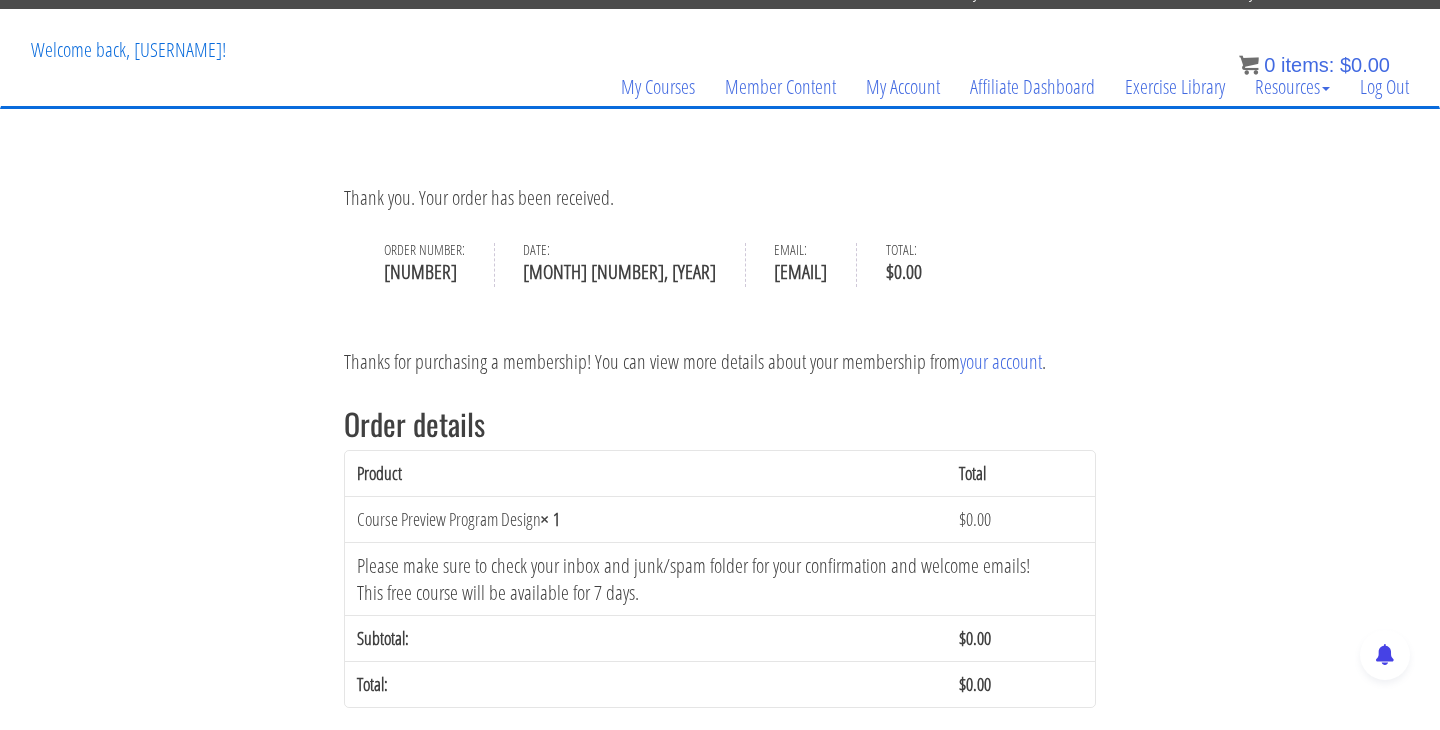 scroll, scrollTop: 87, scrollLeft: 0, axis: vertical 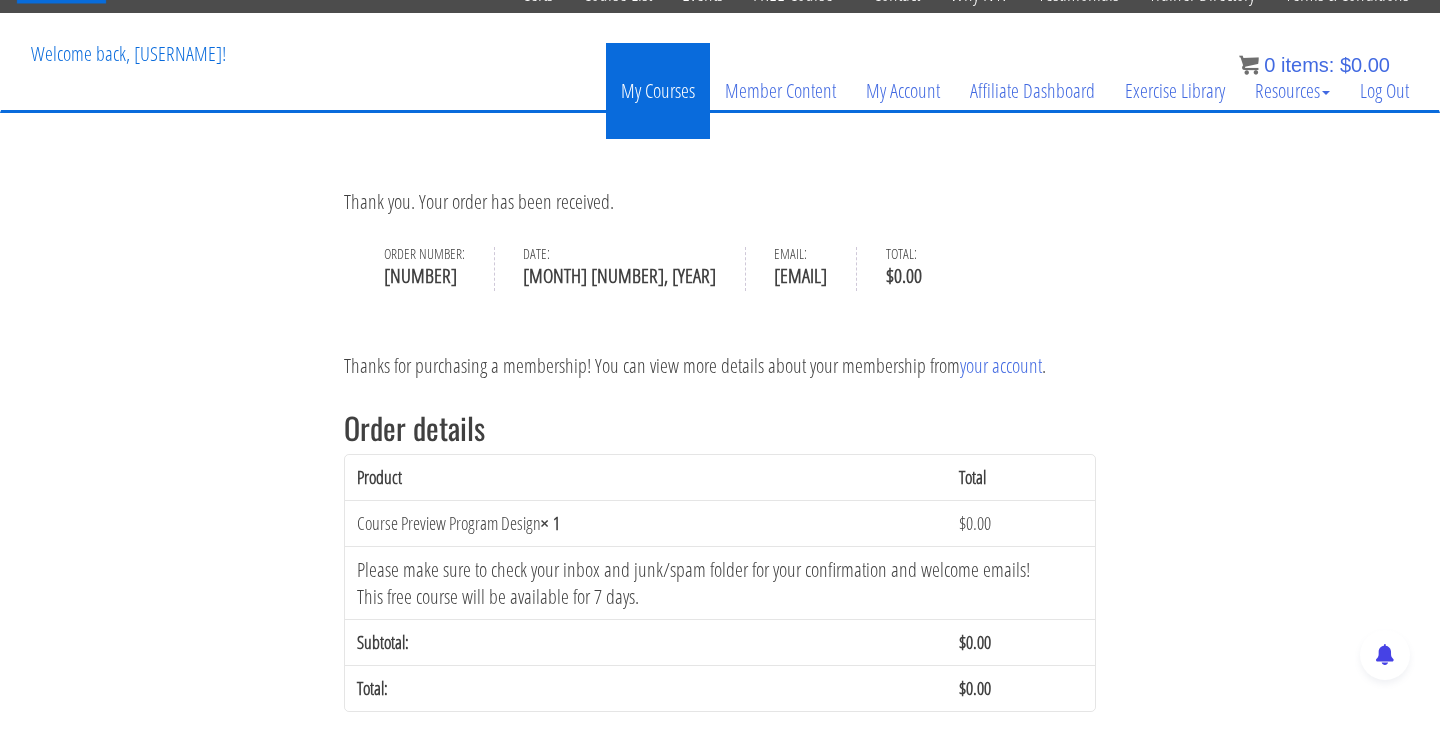 click on "My Courses" at bounding box center [658, 91] 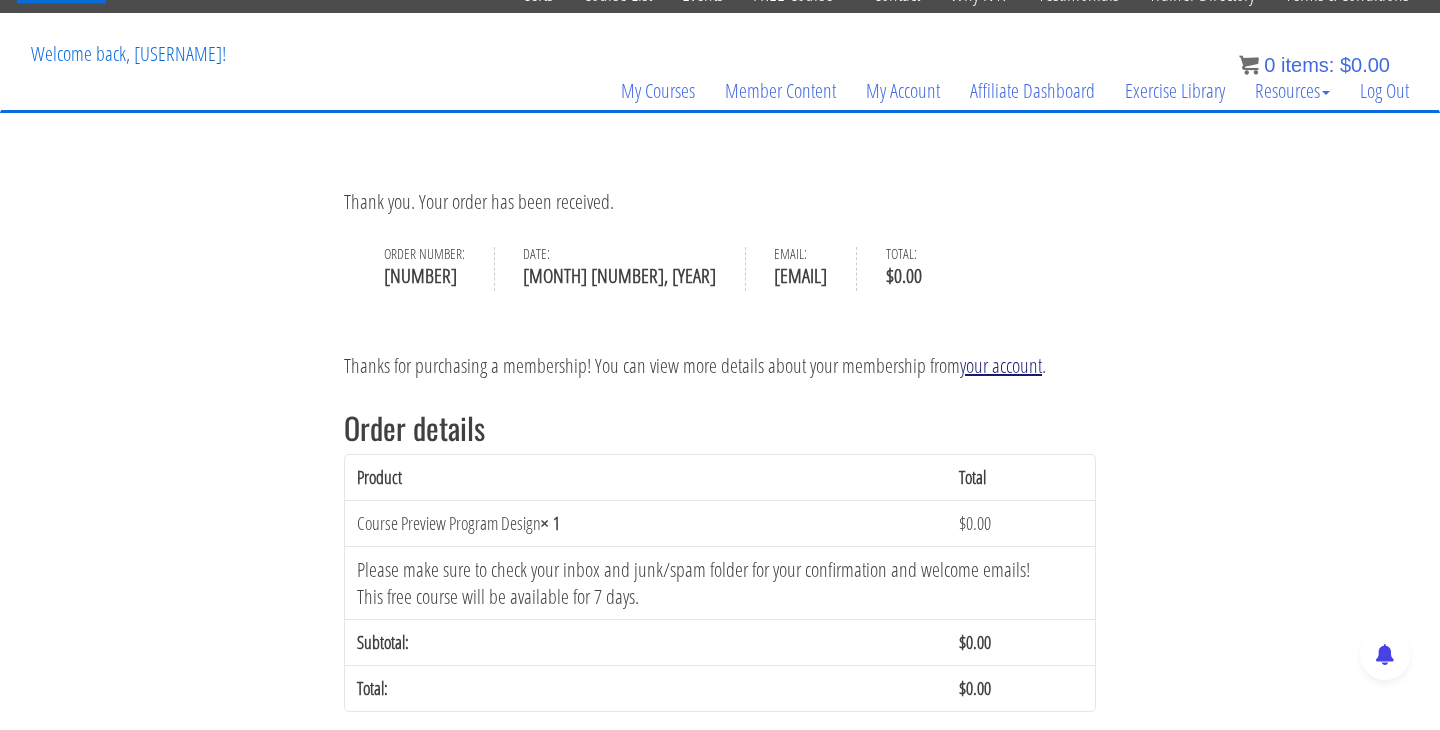 click on "your account" at bounding box center [1001, 365] 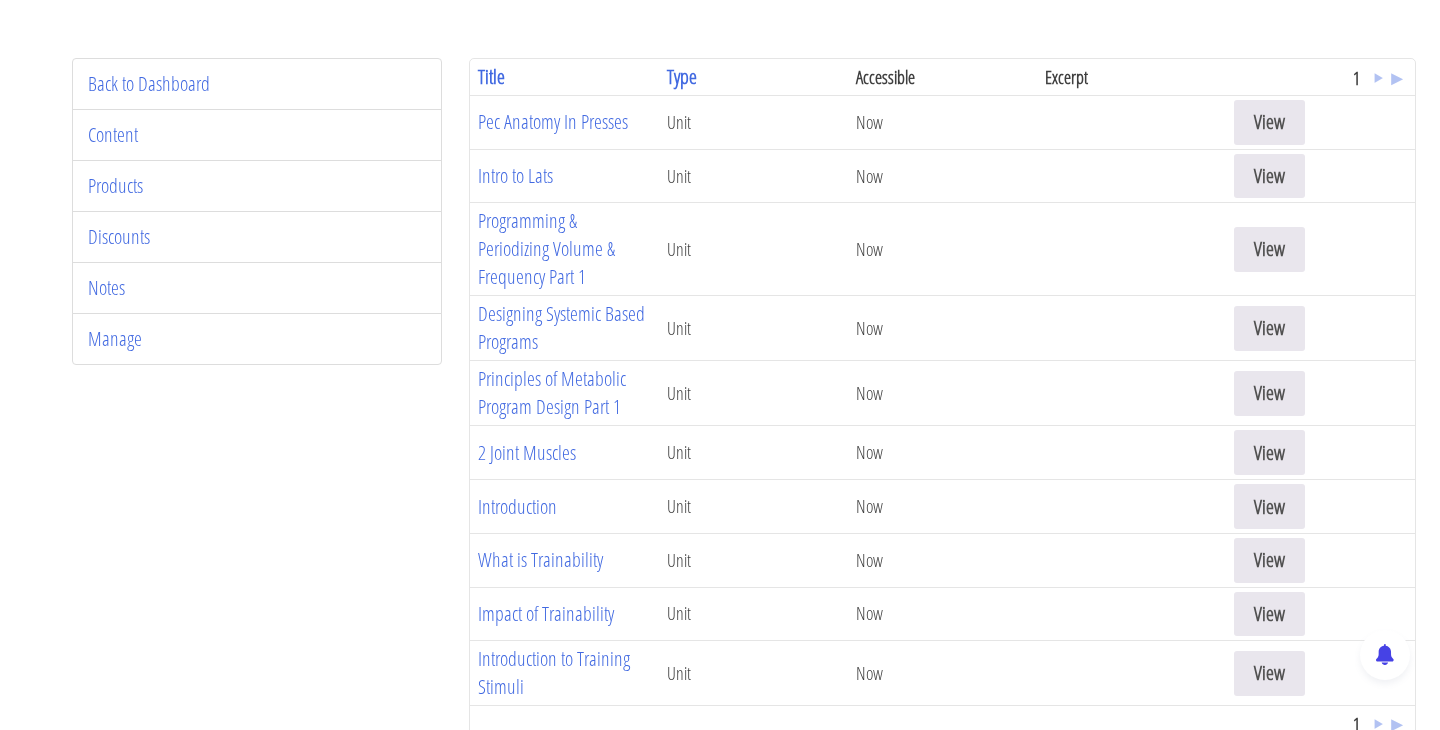 scroll, scrollTop: 259, scrollLeft: 0, axis: vertical 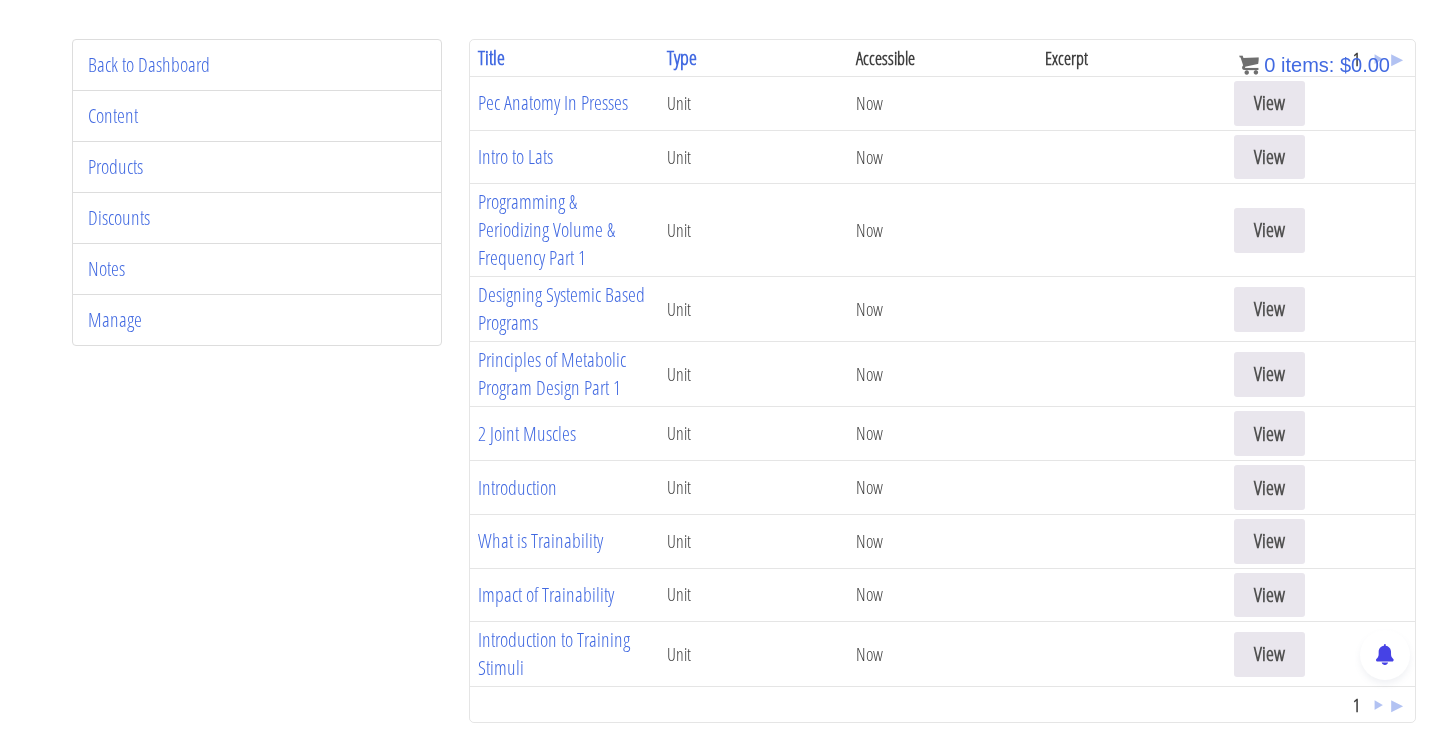 click on "Back to Dashboard
Content
Products
Discounts
Notes
Manage
Title    ▴      ▾
Type    ▴      ▾
Accessible
Excerpt
1      ▸    ►
Pec Anatomy In Presses
Unit
Now
View
Intro to Lats 1" at bounding box center (720, 393) 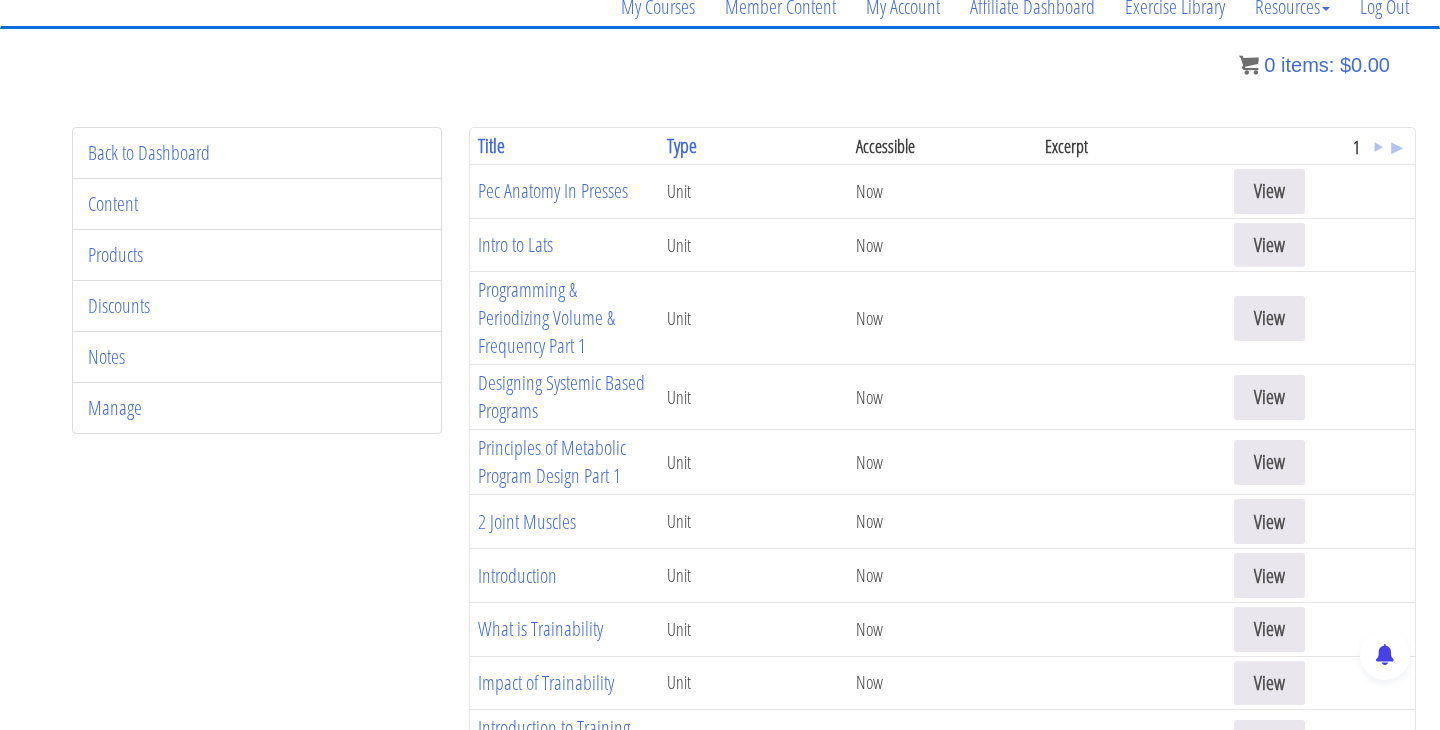scroll, scrollTop: 51, scrollLeft: 0, axis: vertical 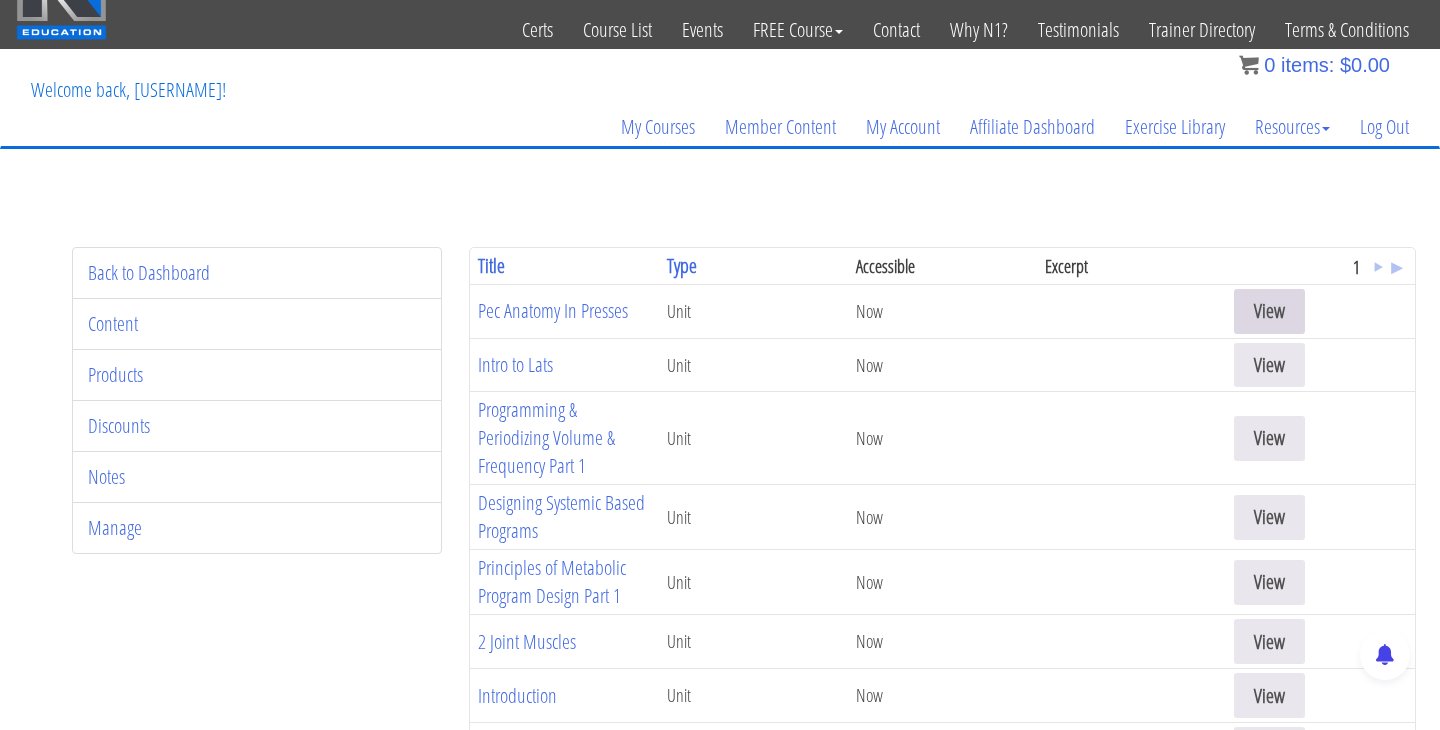 click on "View" at bounding box center [1269, 311] 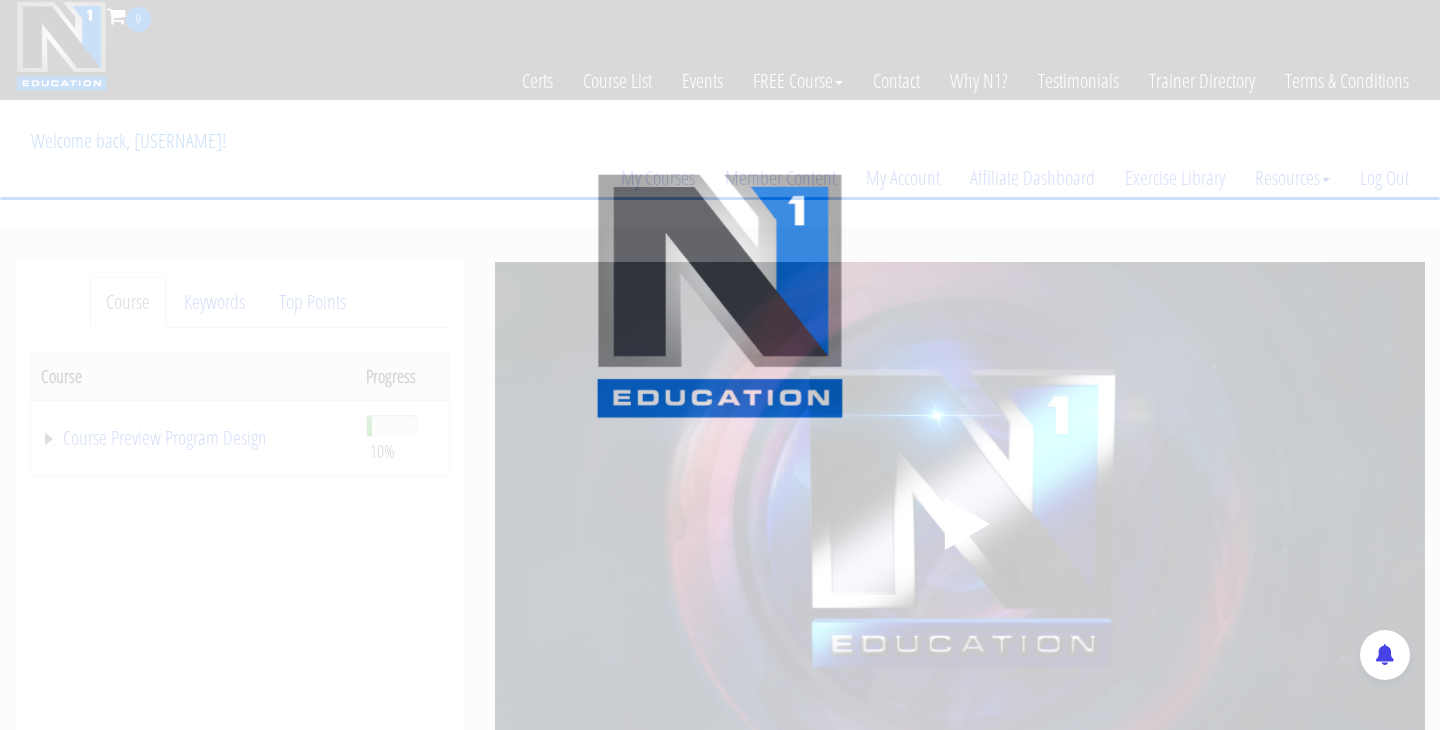 scroll, scrollTop: 0, scrollLeft: 0, axis: both 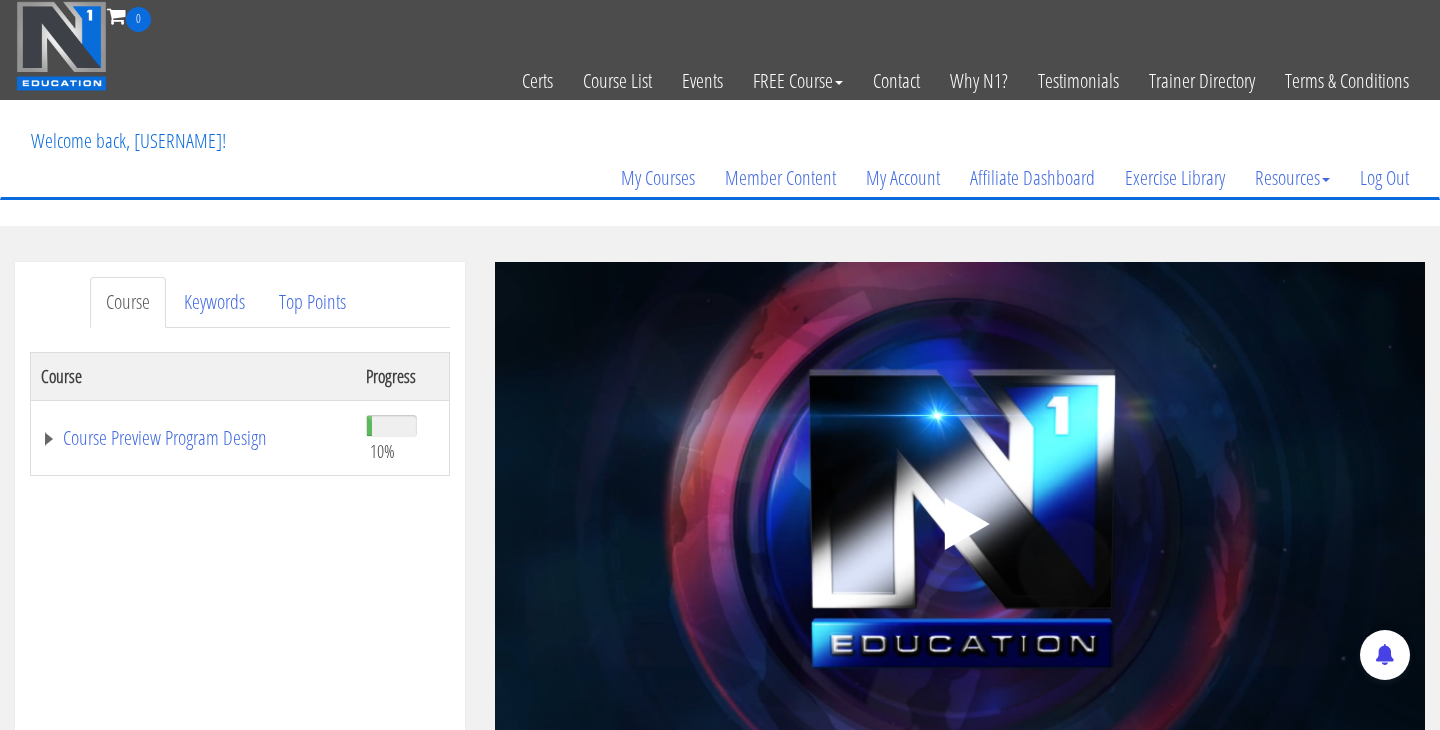 click on "Course Progress Course Preview Program Design
10%
Module 1
Introduction & Foundational Concepts
Unit 1
Introduction
Unit 2
What is Trainability
Unit 3
Impact of Trainability
Unit 4
Introduction to Training Stimuli
Module 2
Nutrition & Program Design Sample
Unit 1
Thought Process for Designing a Trainable Program
Unit 2
Principles of Metabolic Program Design Part 1
Unit 3
Designing Systemic Based Programs
Unit 4
Cortisol & Catecholamines
Unit 5" at bounding box center [240, 852] 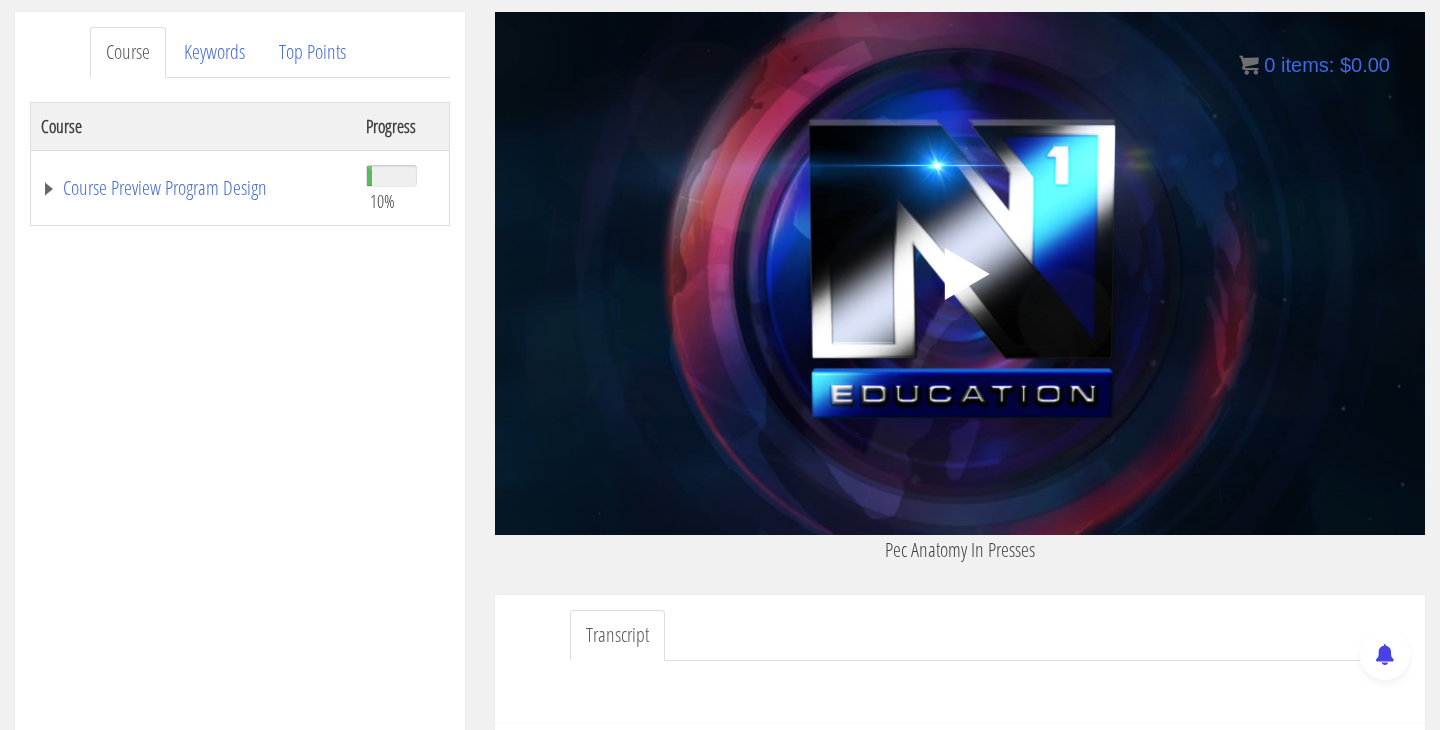 scroll, scrollTop: 195, scrollLeft: 0, axis: vertical 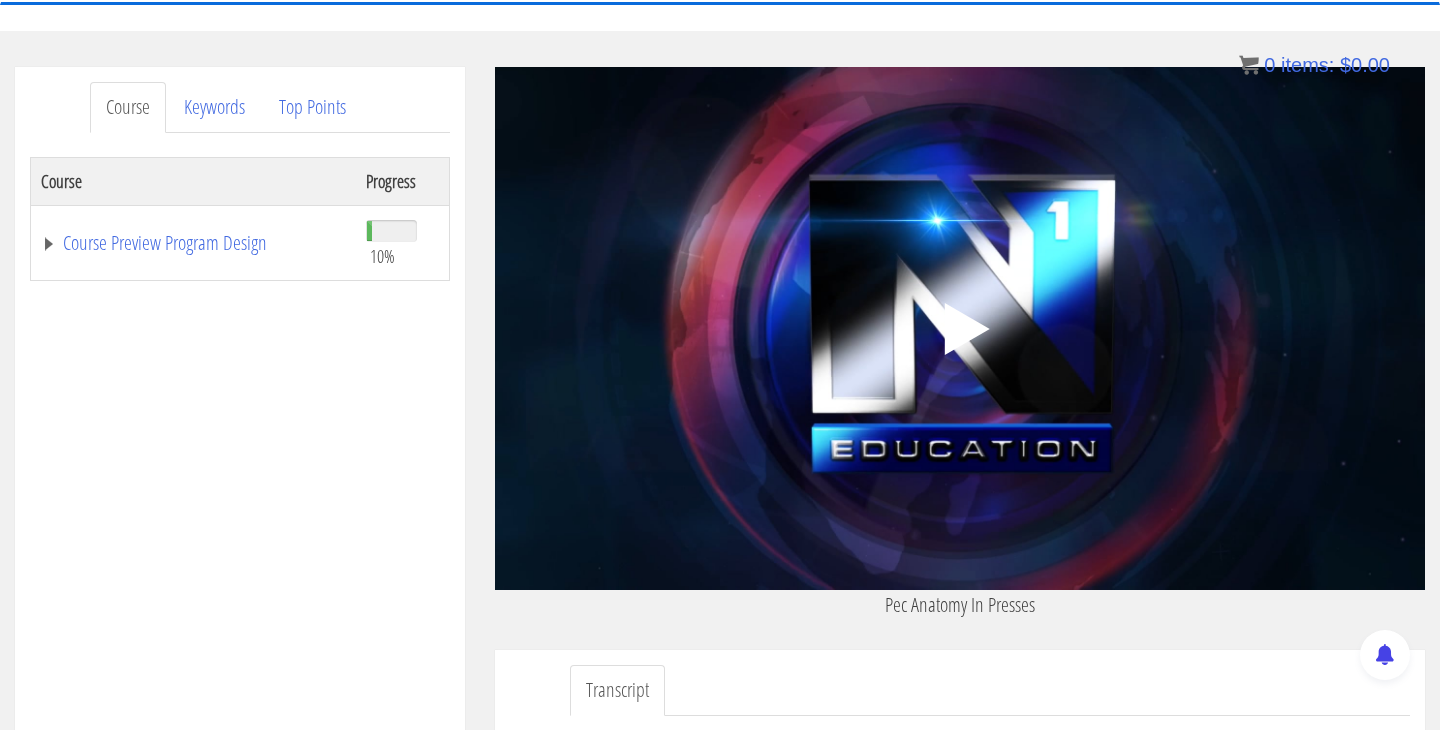 click 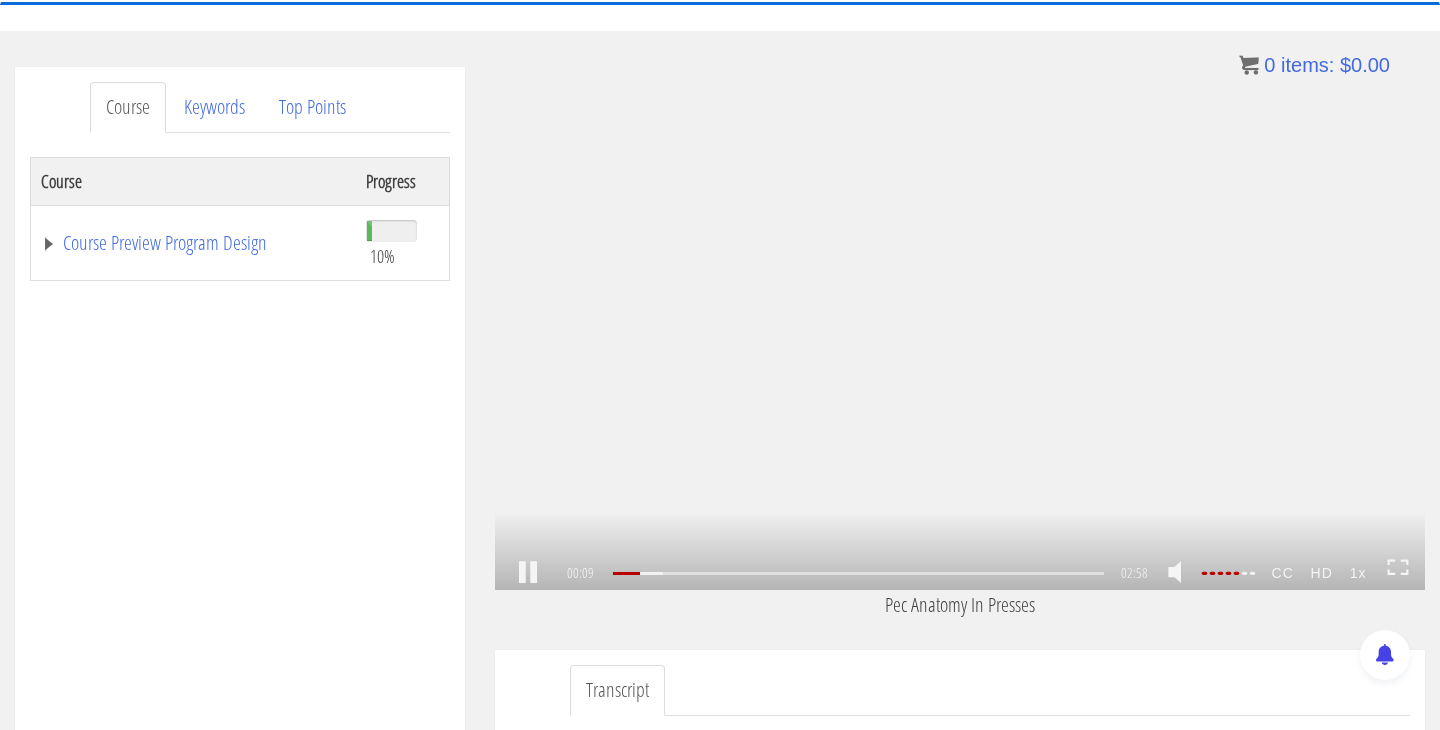 click on "CC" at bounding box center [1282, 573] 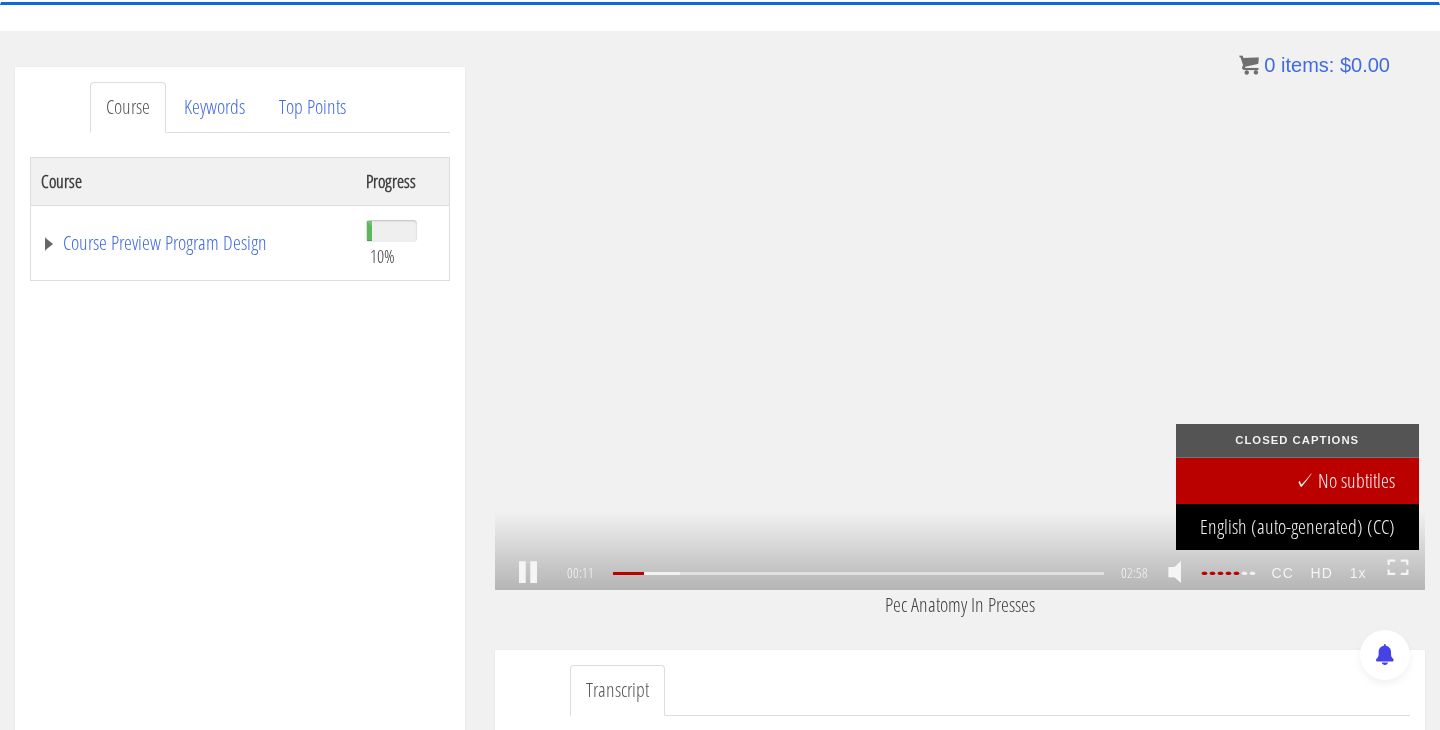 click on "English (auto-generated) (CC)" at bounding box center [1297, 527] 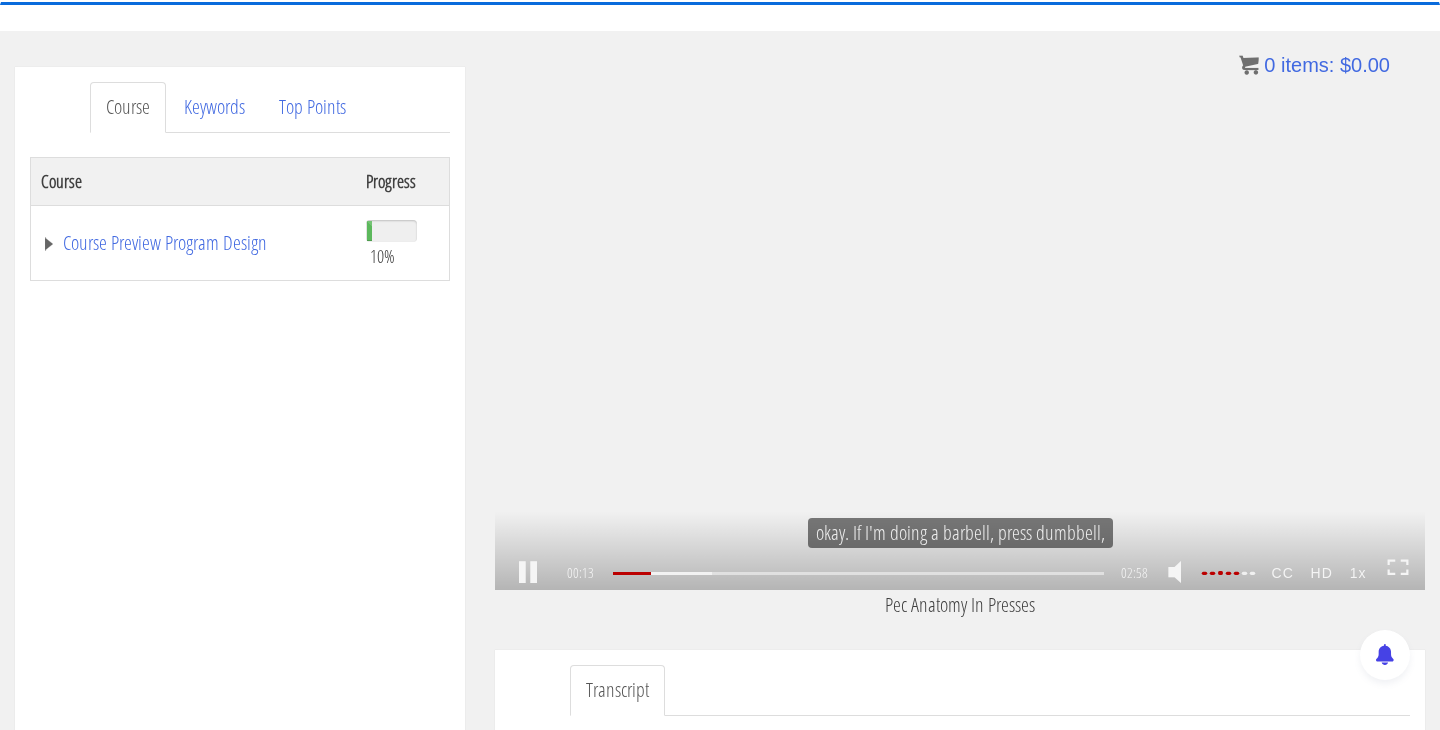 click at bounding box center (1220, 573) 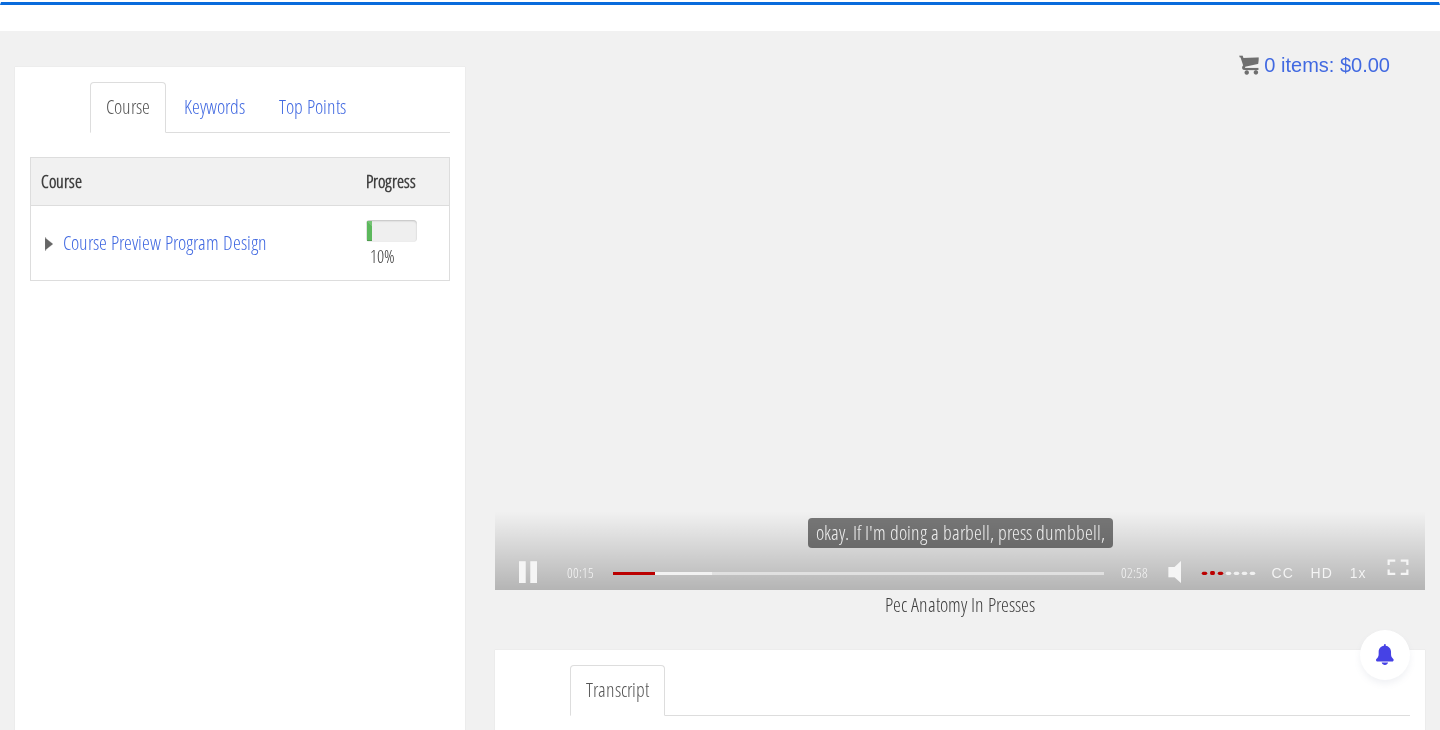 click at bounding box center [1212, 573] 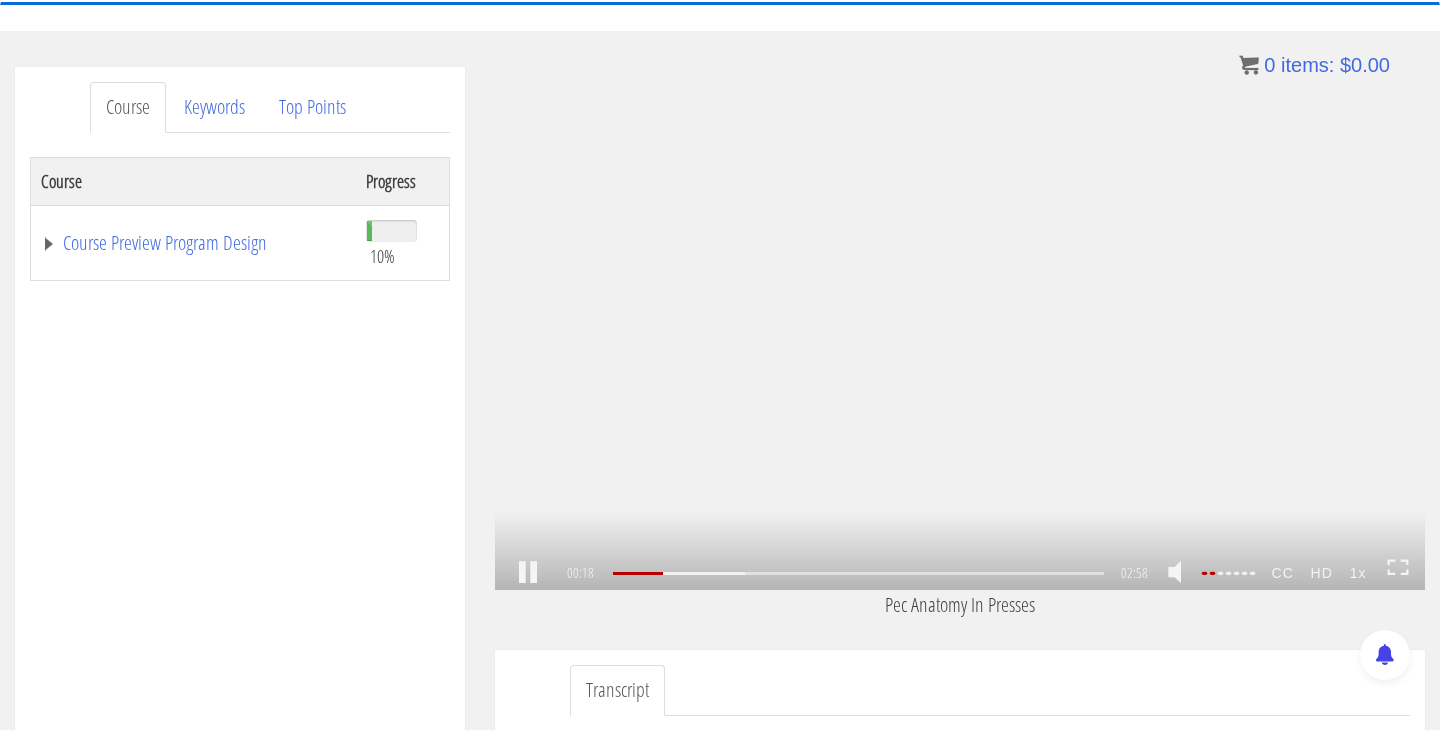 click on "HD" at bounding box center [1321, 573] 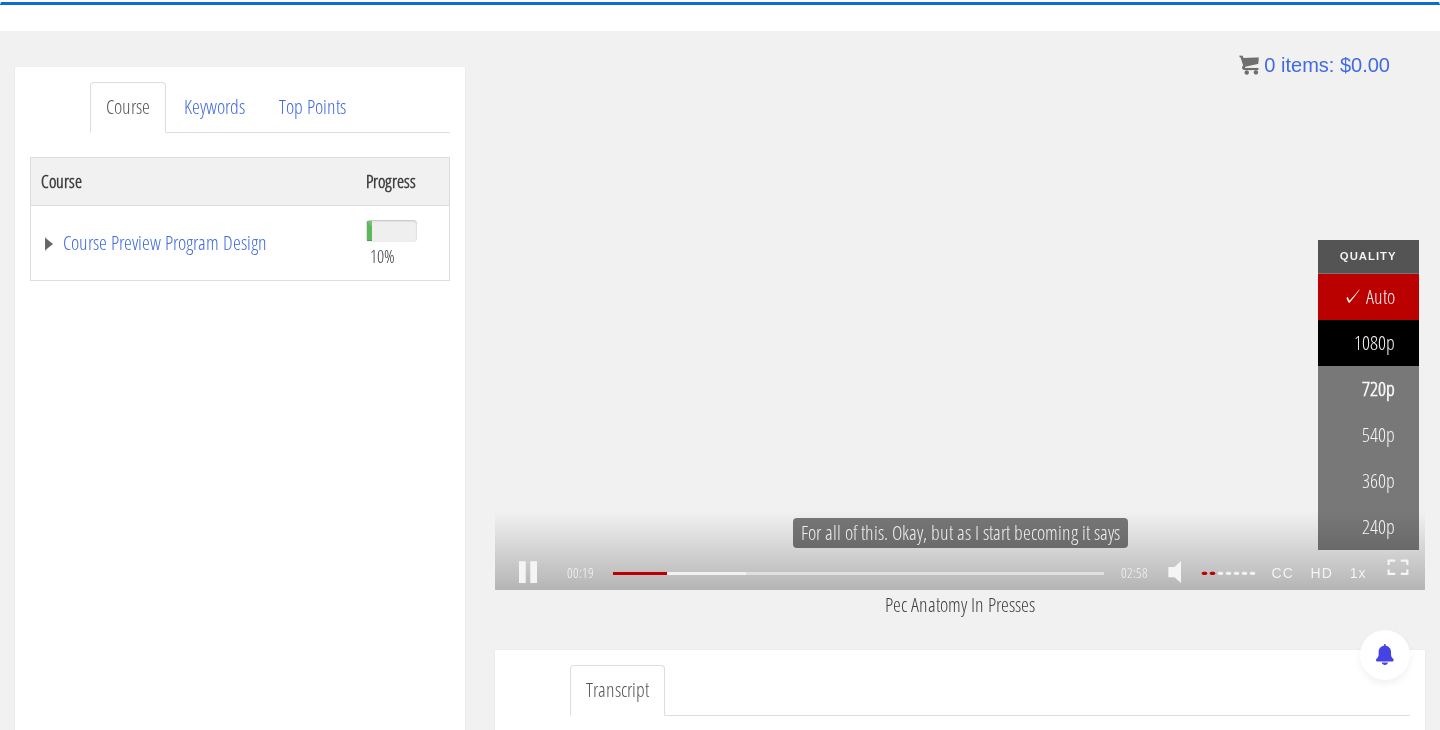 click on "1080p" at bounding box center (1368, 343) 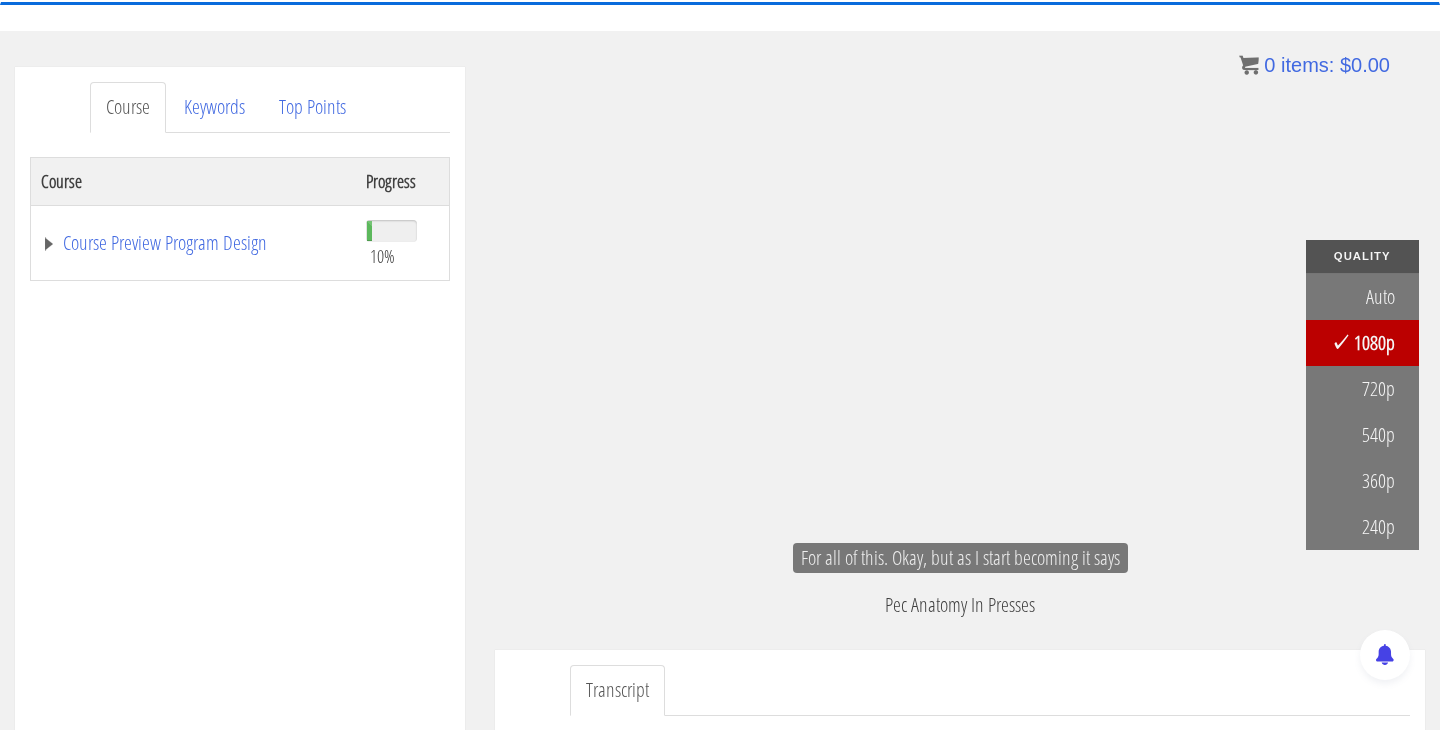 click on "Pec Anatomy In Presses" at bounding box center (960, 605) 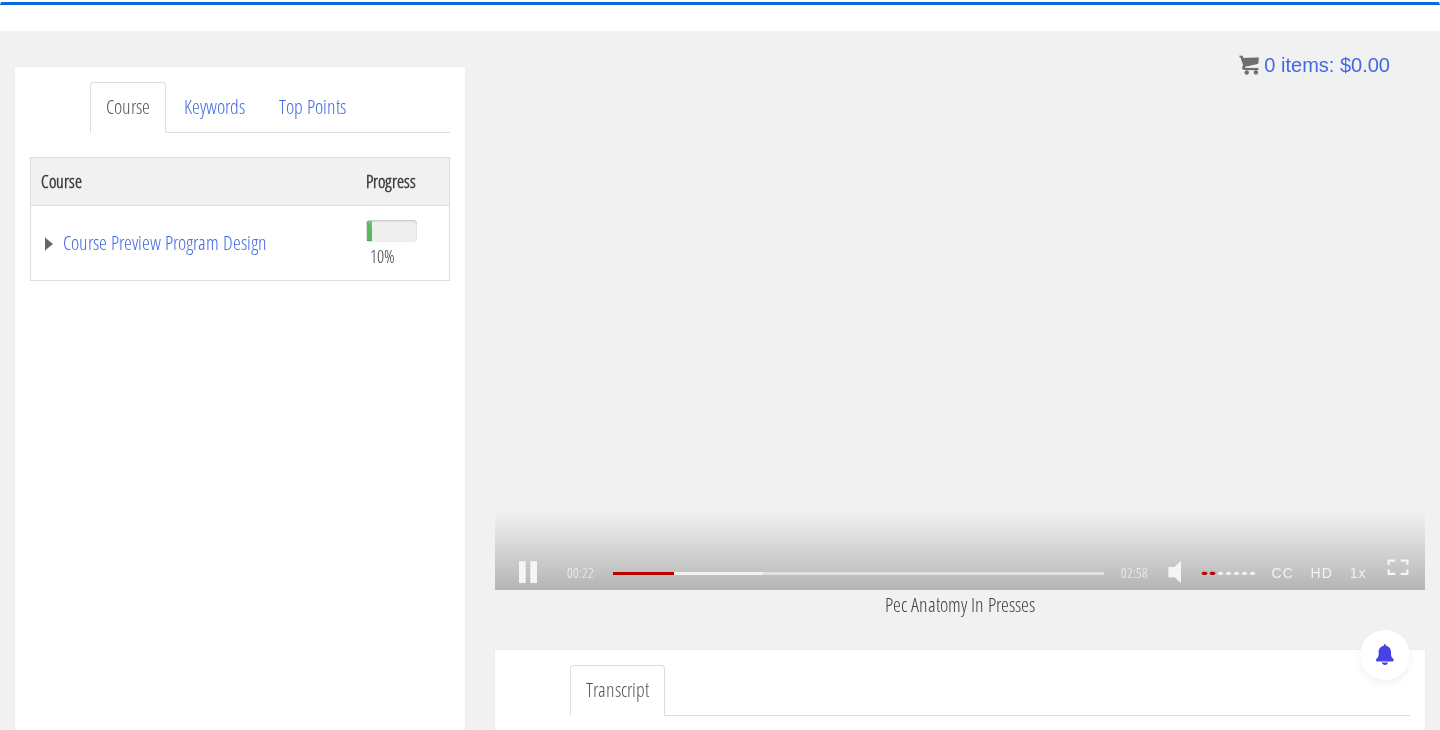 click on "CC" at bounding box center (1282, 573) 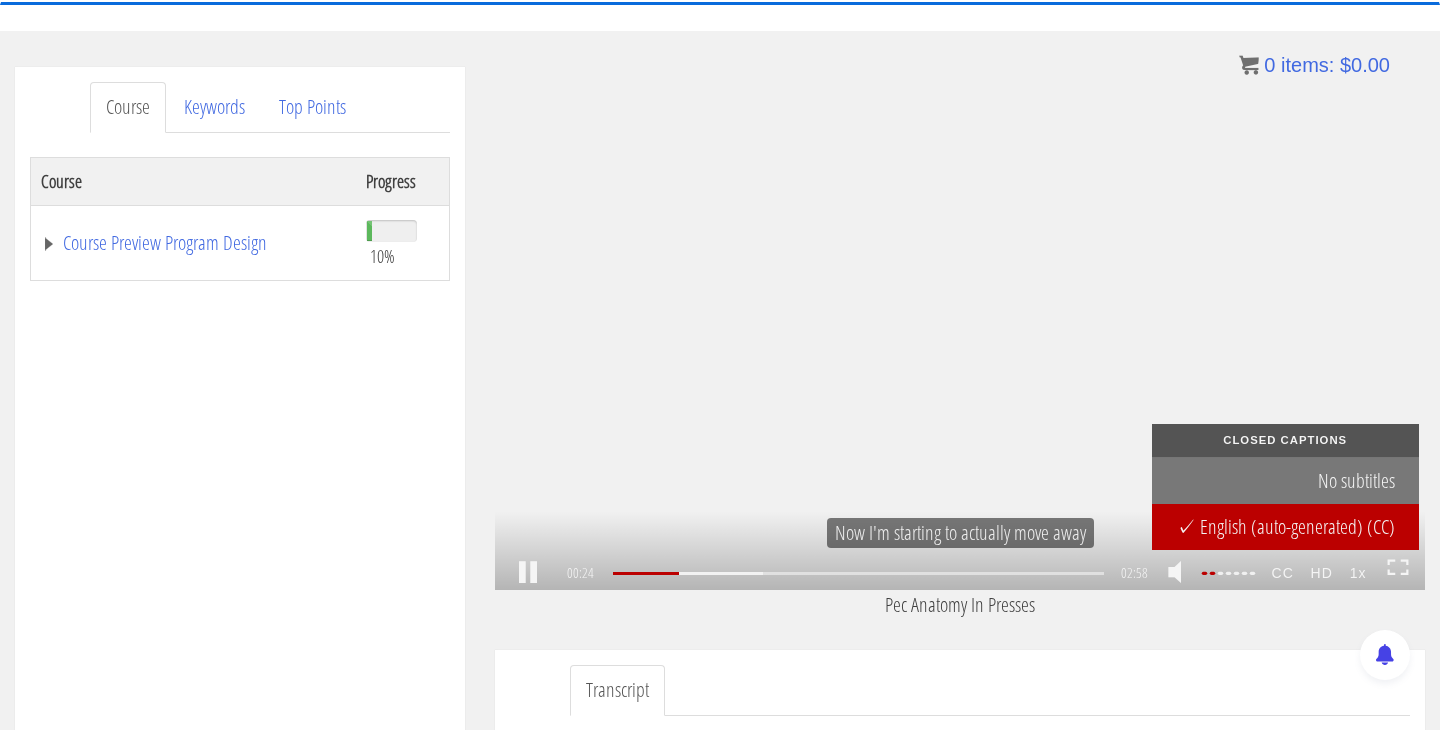 scroll, scrollTop: 239, scrollLeft: 0, axis: vertical 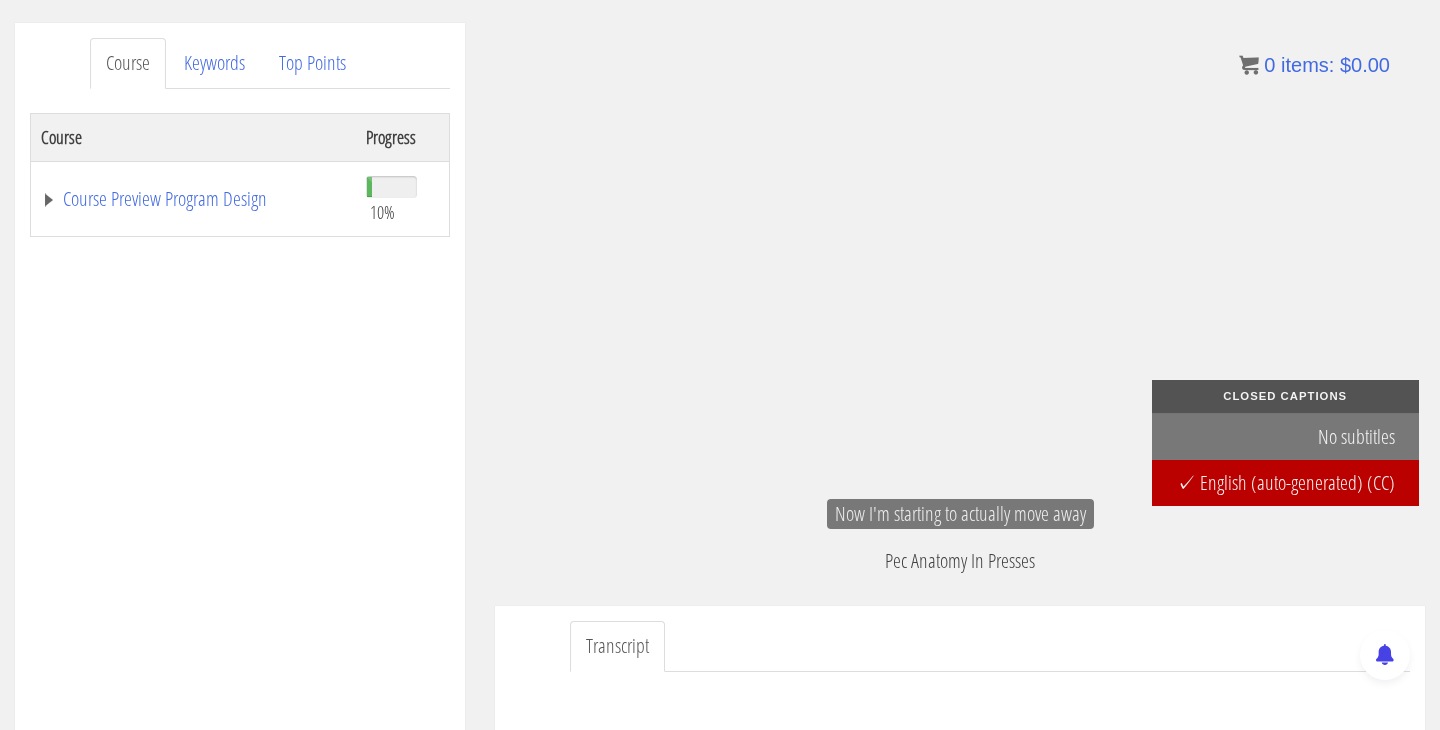 click on "Vu Pham Hoang
vuhoangpham.opf@gmail.com
2025-08-06
14.236.99.112
02:58
.a{fill:#000;opacity:0.65;}.b{fill:#fff;opacity:1.0;}
.fp-color-play{opacity:0.65;}.controlbutton{fill:#fff;}
.fp-color-play{opacity:0.65;}.controlbutton{fill:#fff;}
.controlbuttonbg{opacity:0.65;}.controlbutton{fill:#fff;}
.fp-color-play{opacity:0.65;}.rect{fill:#fff;}
.fp-color-play{opacity:0.65;}.rect{fill:#fff;}
.fp-color-play{opacity:0.65;}.rect{fill:#fff;}
.fp-color-play{opacity:0.65;}.rect{fill:#fff;}" at bounding box center (960, 314) 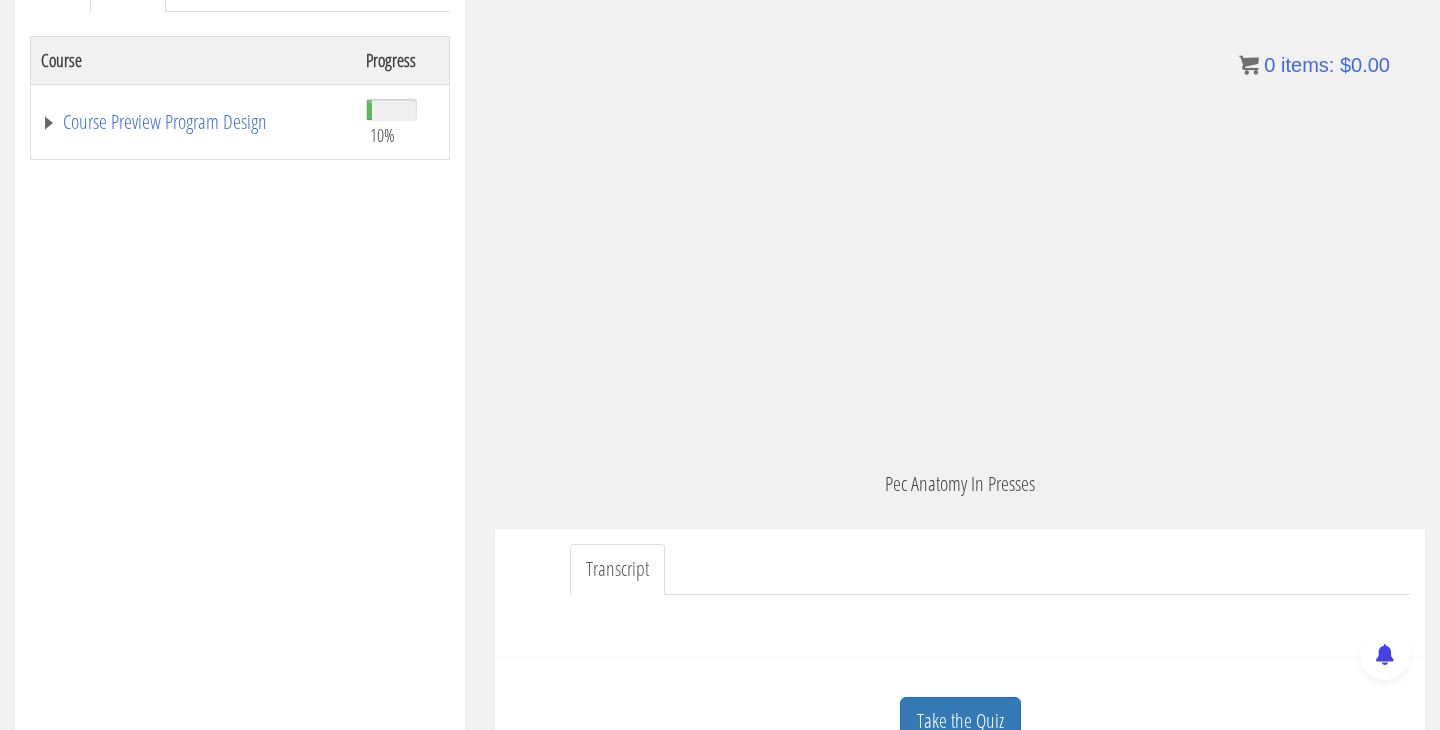 scroll, scrollTop: 399, scrollLeft: 0, axis: vertical 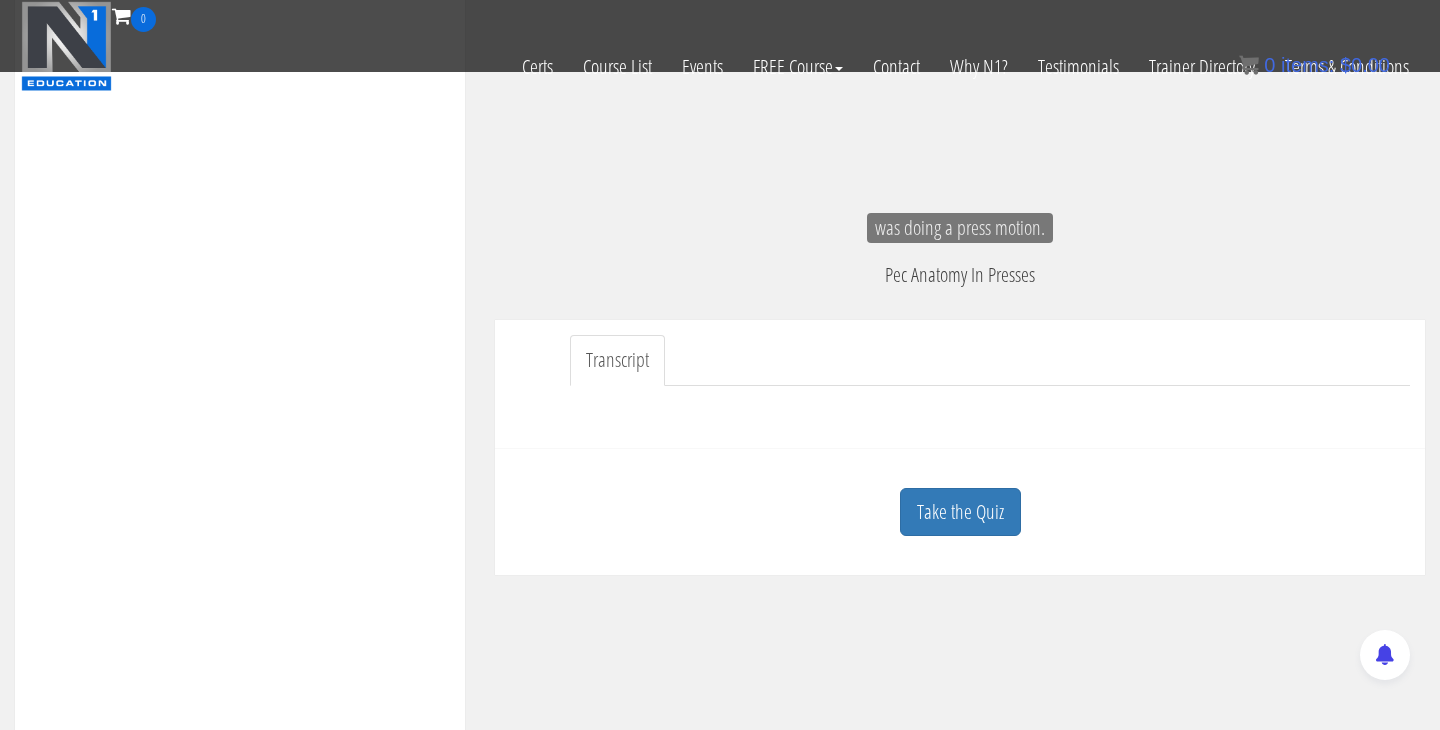 click on "Transcript" at bounding box center [617, 360] 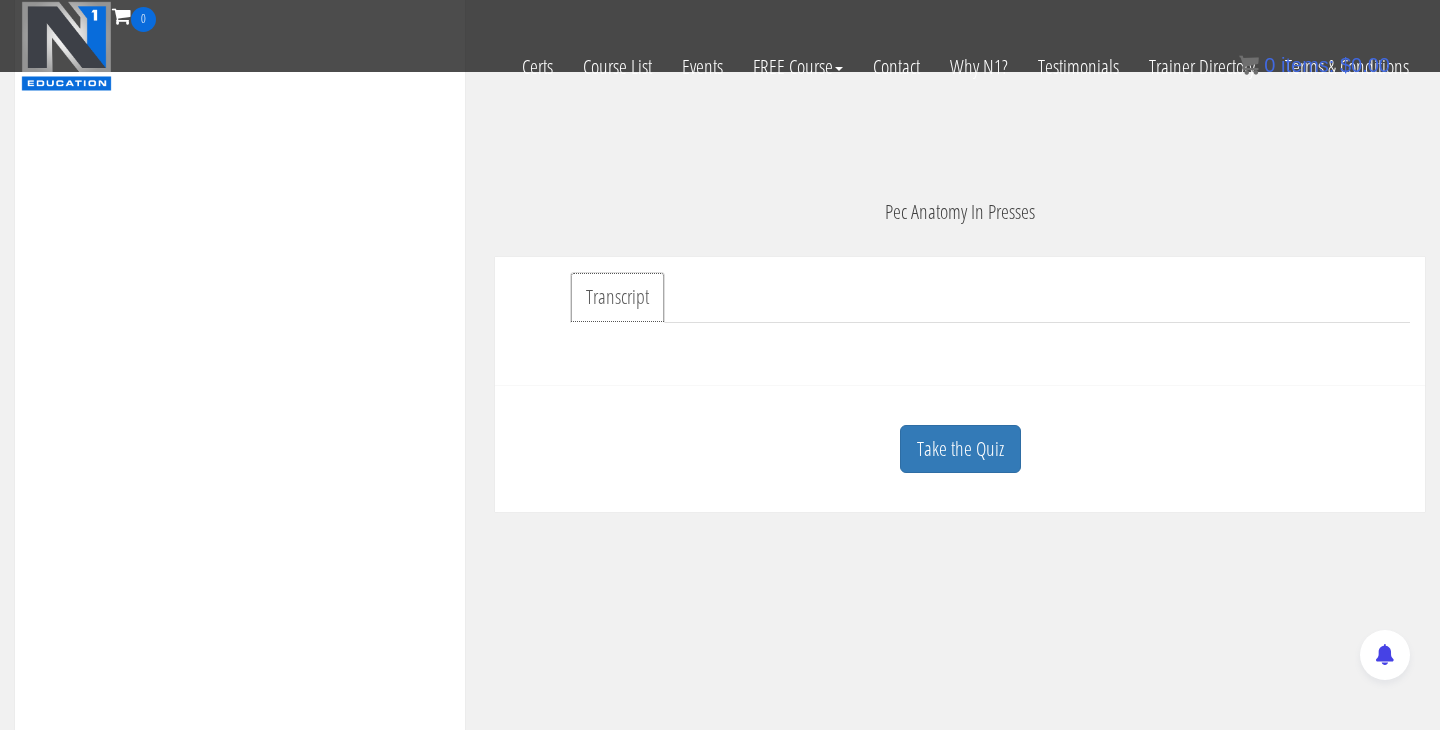 scroll, scrollTop: 493, scrollLeft: 0, axis: vertical 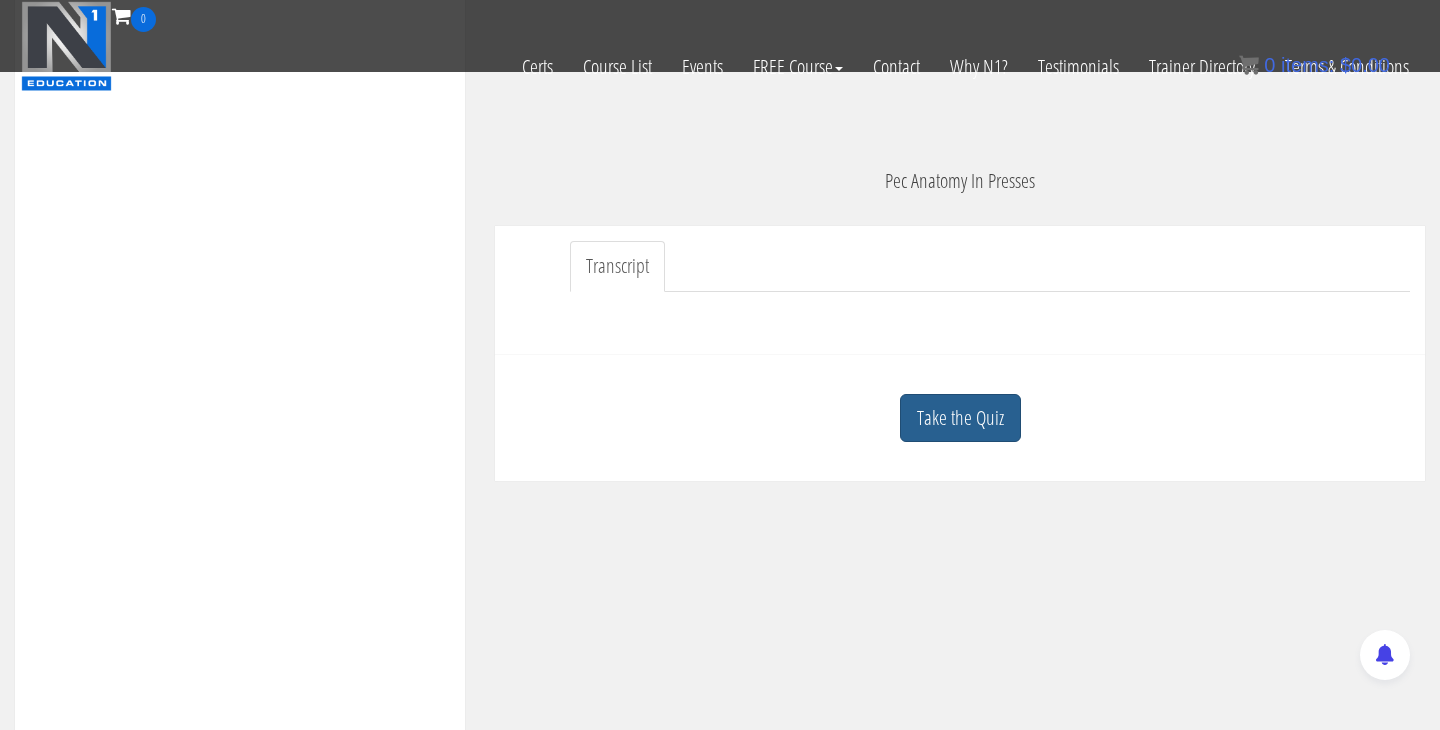 click on "Take the Quiz" at bounding box center (960, 418) 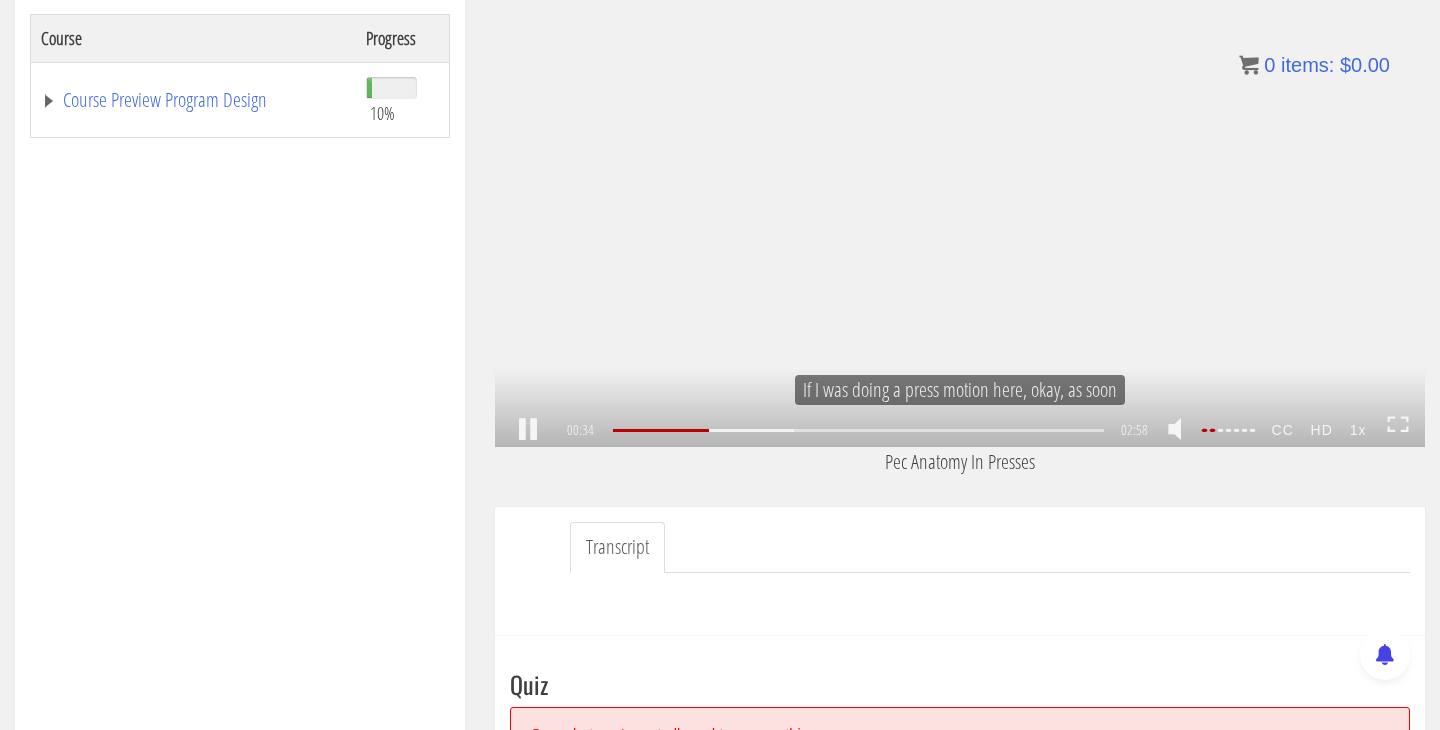 scroll, scrollTop: 338, scrollLeft: 0, axis: vertical 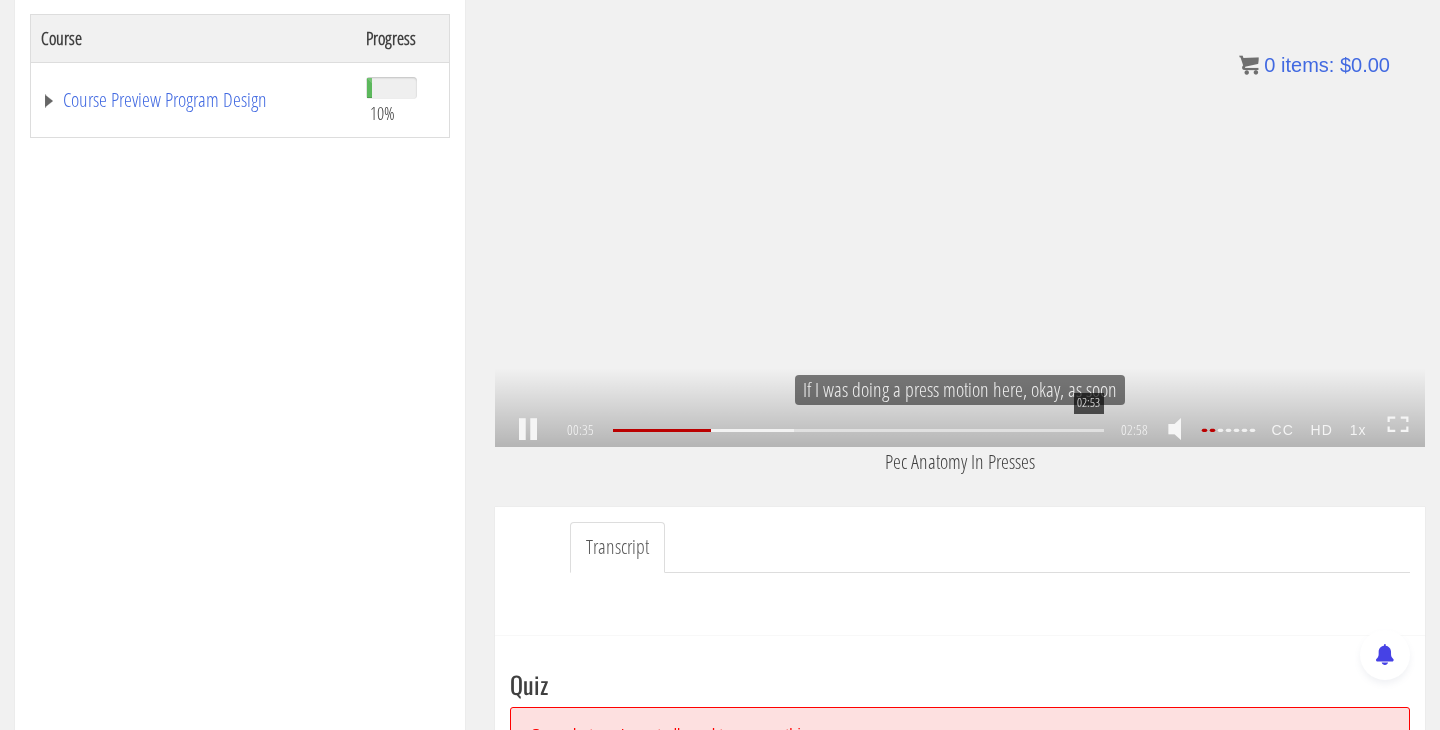 click on "02:53" at bounding box center (858, 430) 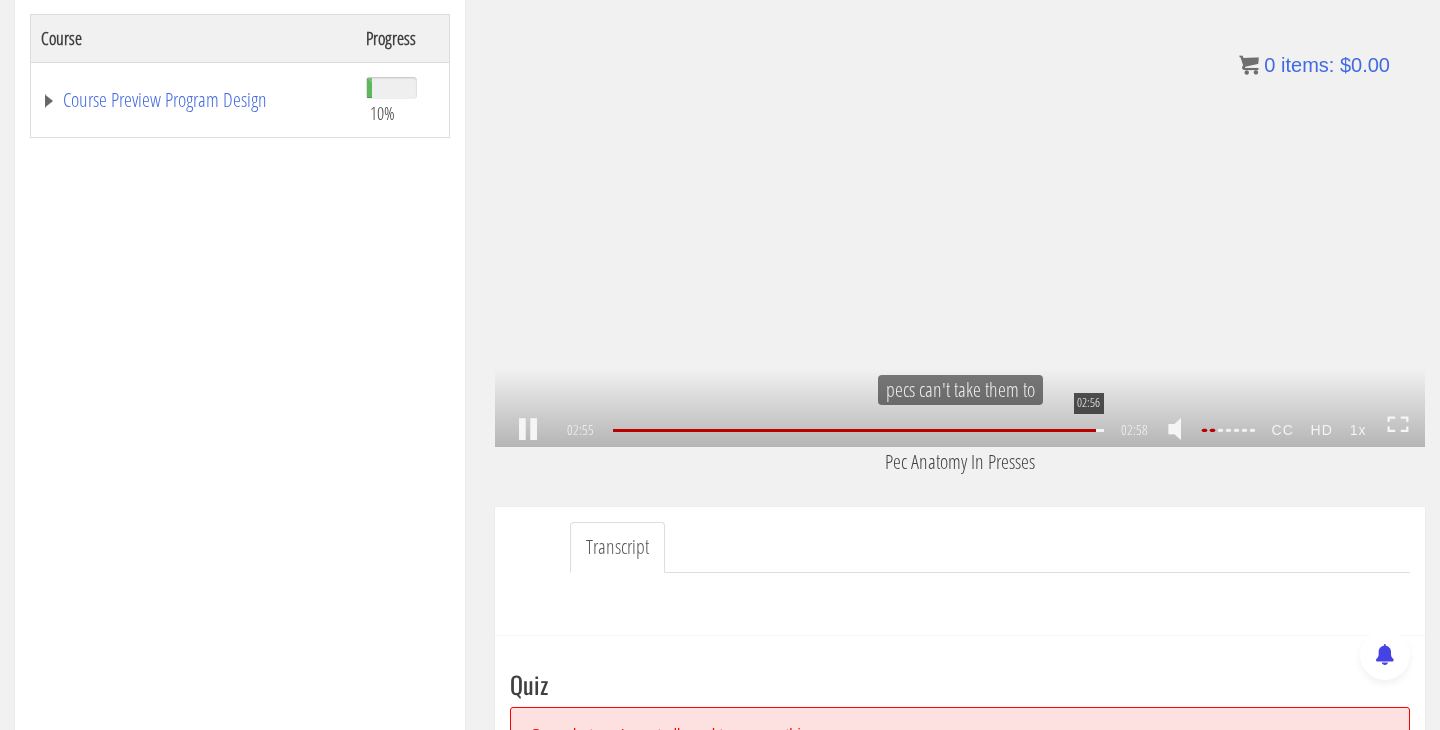click on "02:56" at bounding box center (858, 430) 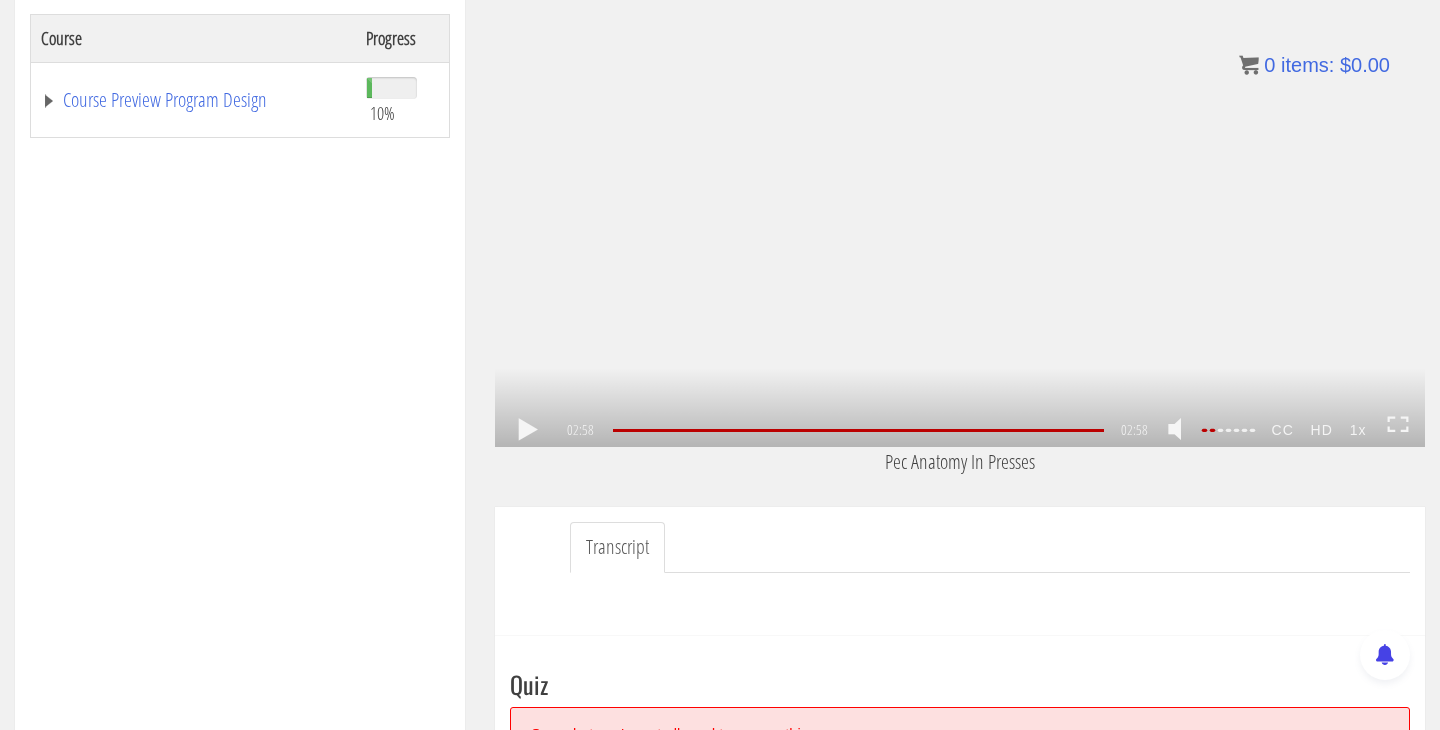 click at bounding box center [528, 430] 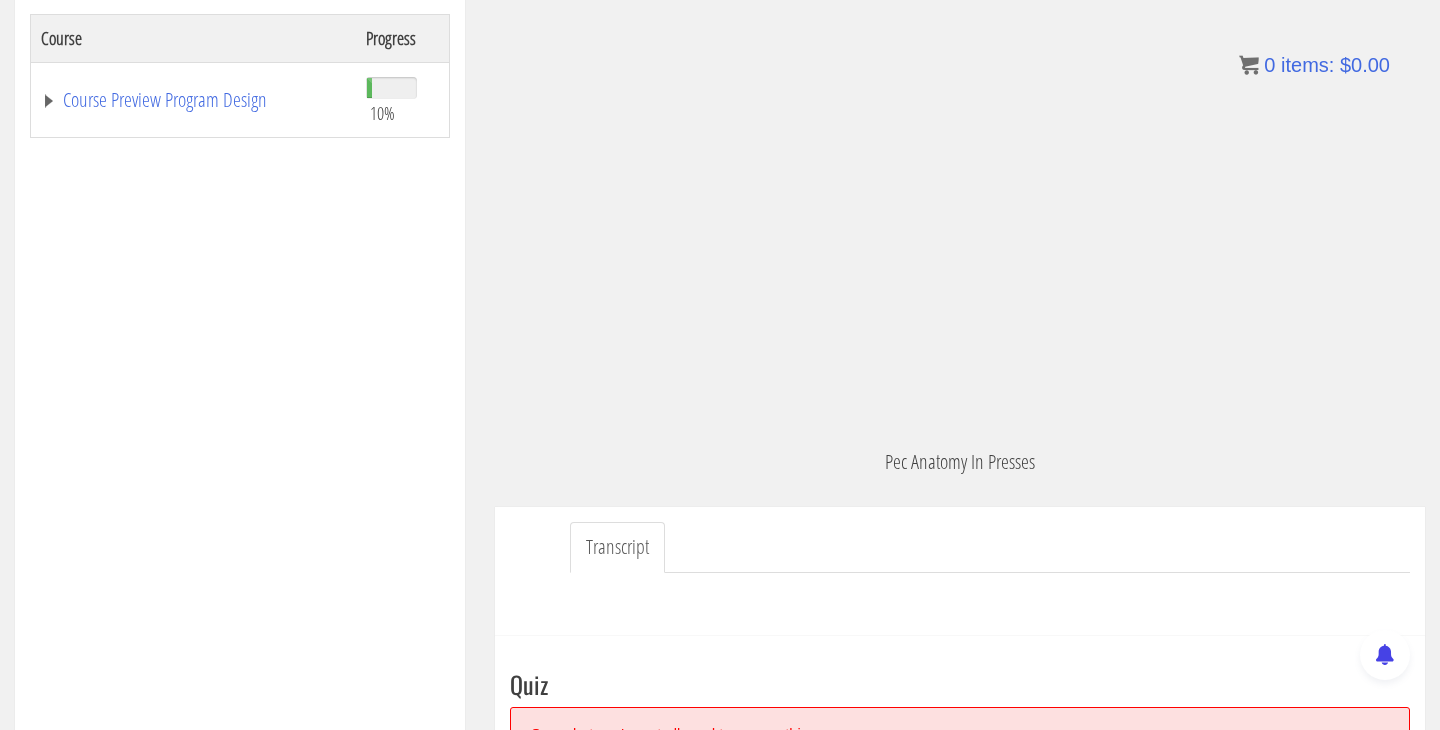 click on "Vu Pham Hoang
vuhoangpham.opf@gmail.com
2025-08-06
14.236.99.112
02:58
.a{fill:#000;opacity:0.65;}.b{fill:#fff;opacity:1.0;}
.fp-color-play{opacity:0.65;}.controlbutton{fill:#fff;}
.fp-color-play{opacity:0.65;}.controlbutton{fill:#fff;}
.controlbuttonbg{opacity:0.65;}.controlbutton{fill:#fff;}
.fp-color-play{opacity:0.65;}.rect{fill:#fff;}
.fp-color-play{opacity:0.65;}.rect{fill:#fff;}
.fp-color-play{opacity:0.65;}.rect{fill:#fff;}
.fp-color-play{opacity:0.65;}.rect{fill:#fff;}" at bounding box center (960, 215) 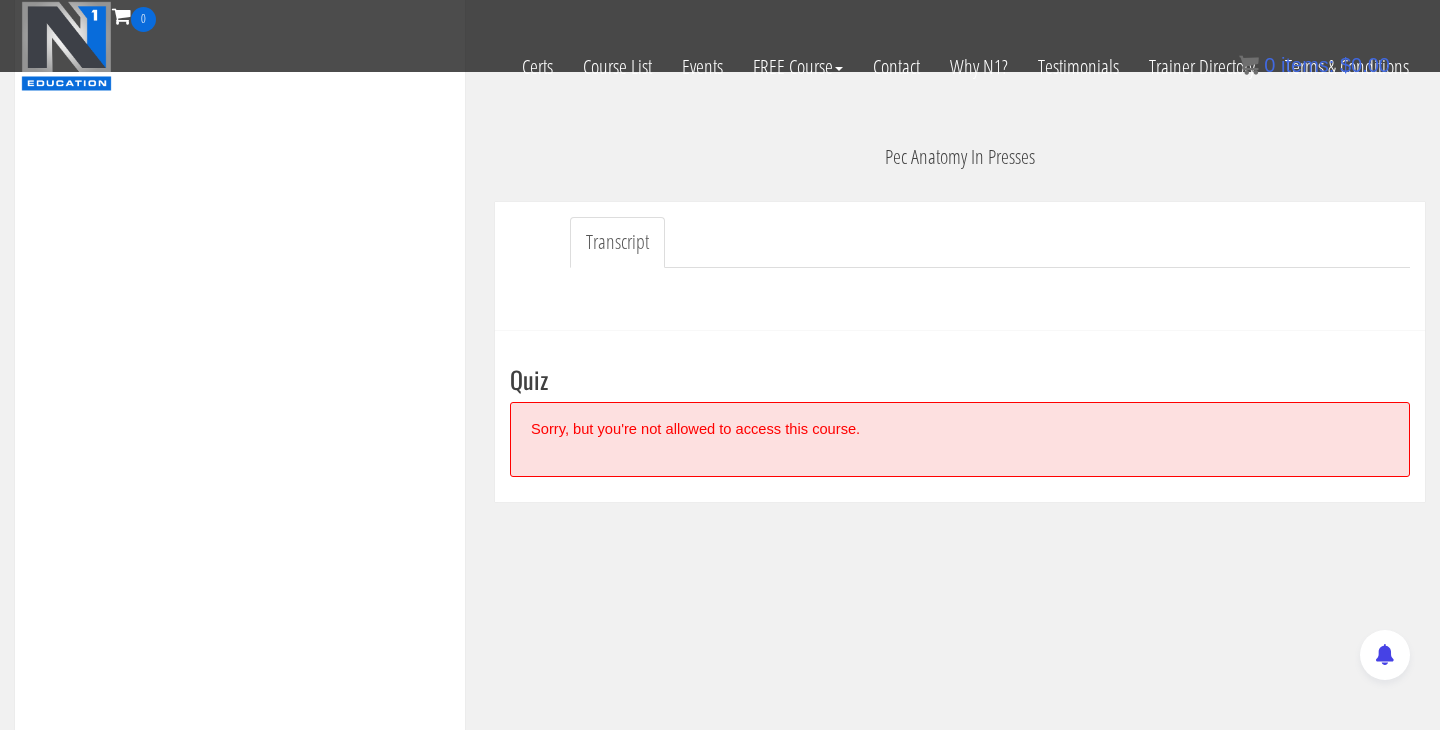 scroll, scrollTop: 531, scrollLeft: 0, axis: vertical 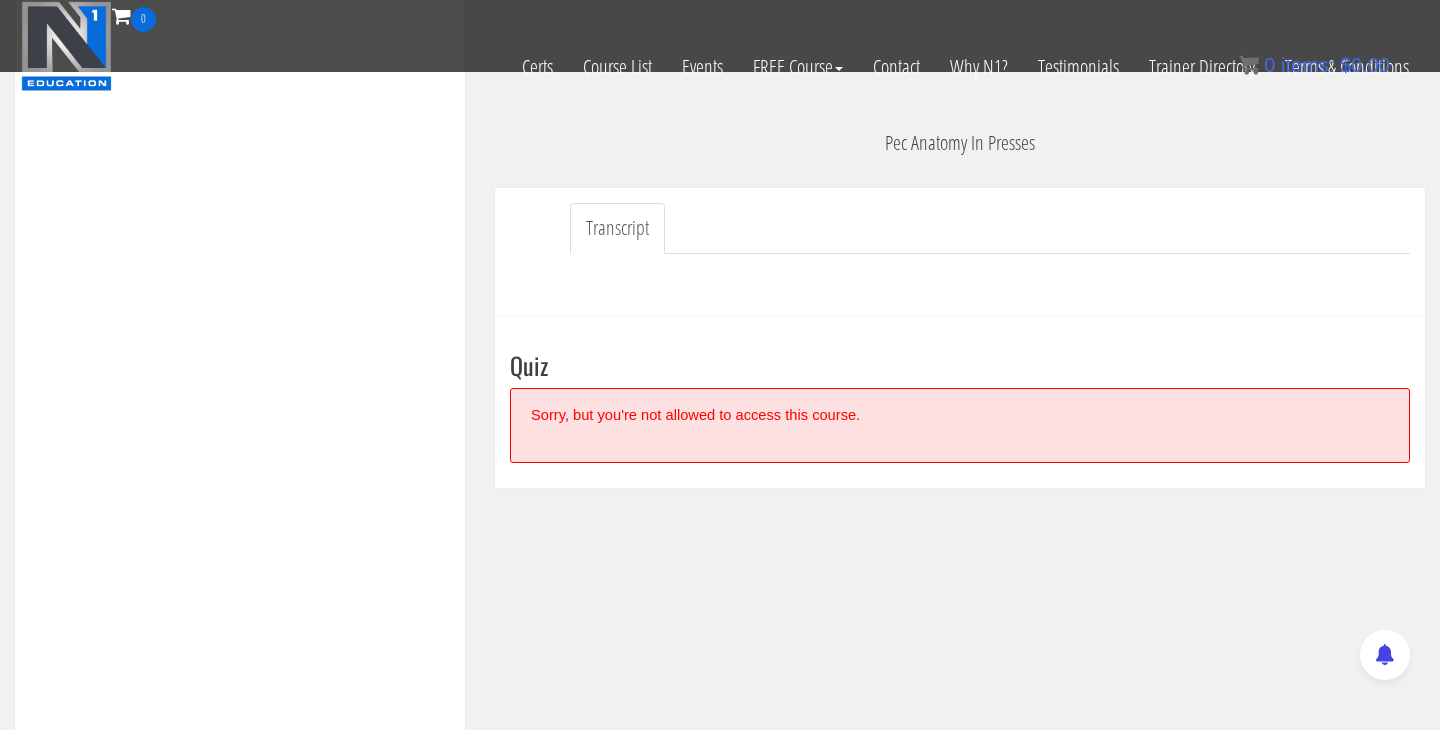 click on "Sorry, but you're not allowed to access this course." at bounding box center [960, 425] 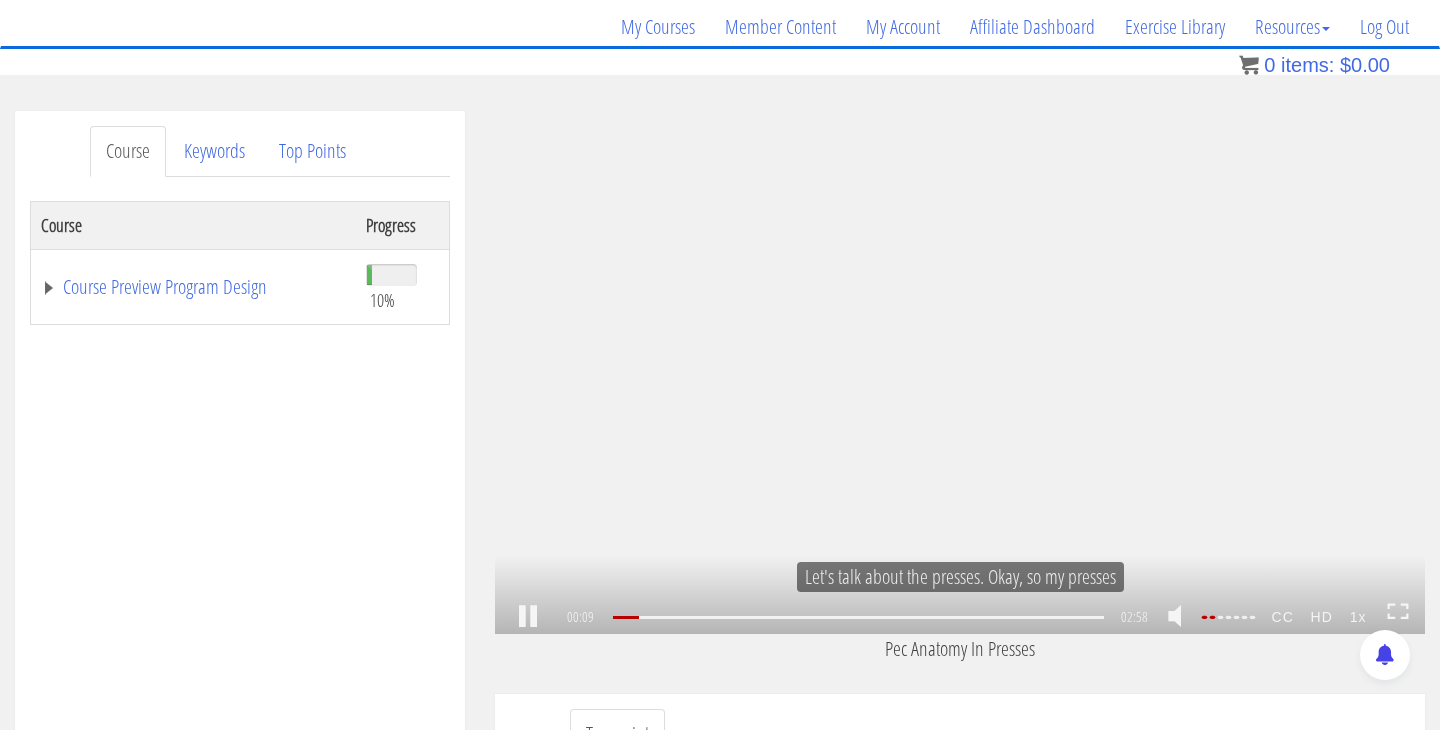 scroll, scrollTop: 0, scrollLeft: 0, axis: both 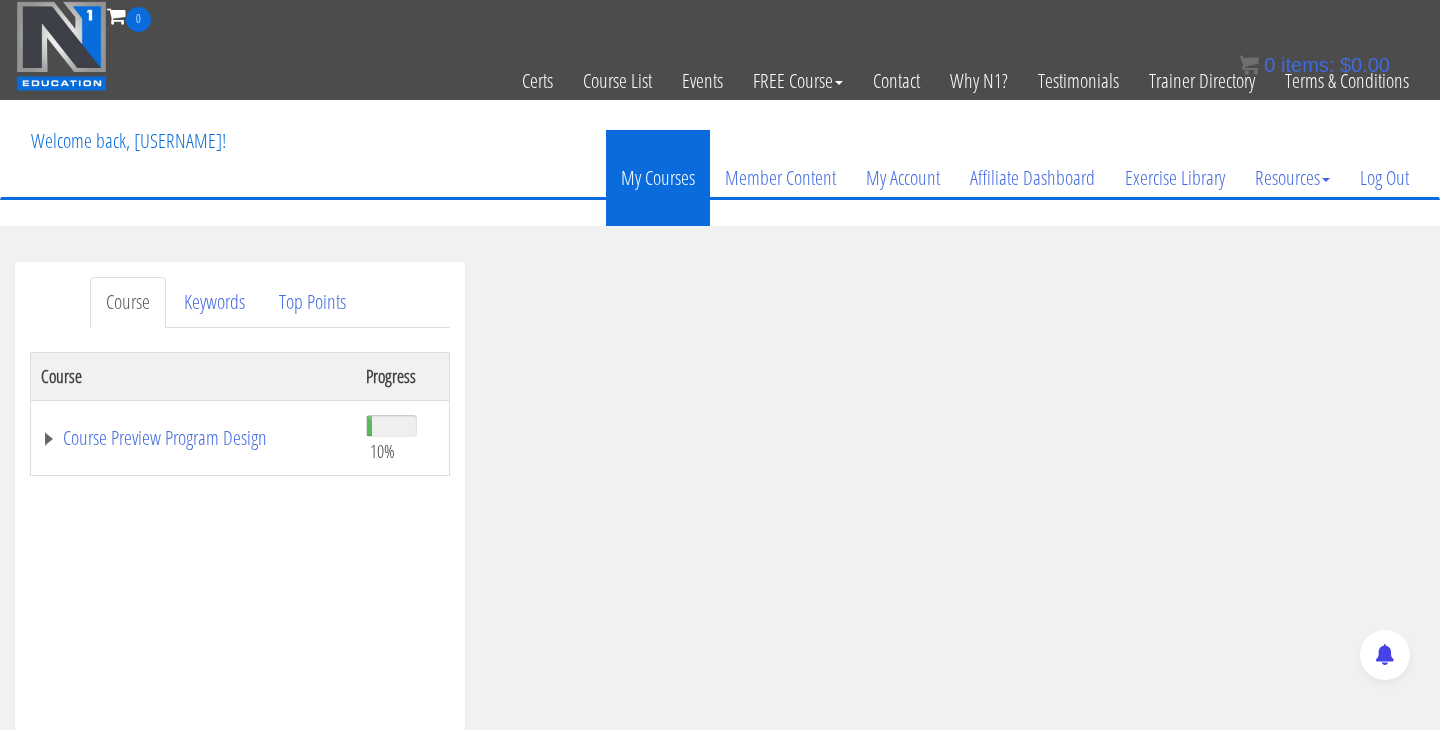click on "My Courses" at bounding box center (658, 178) 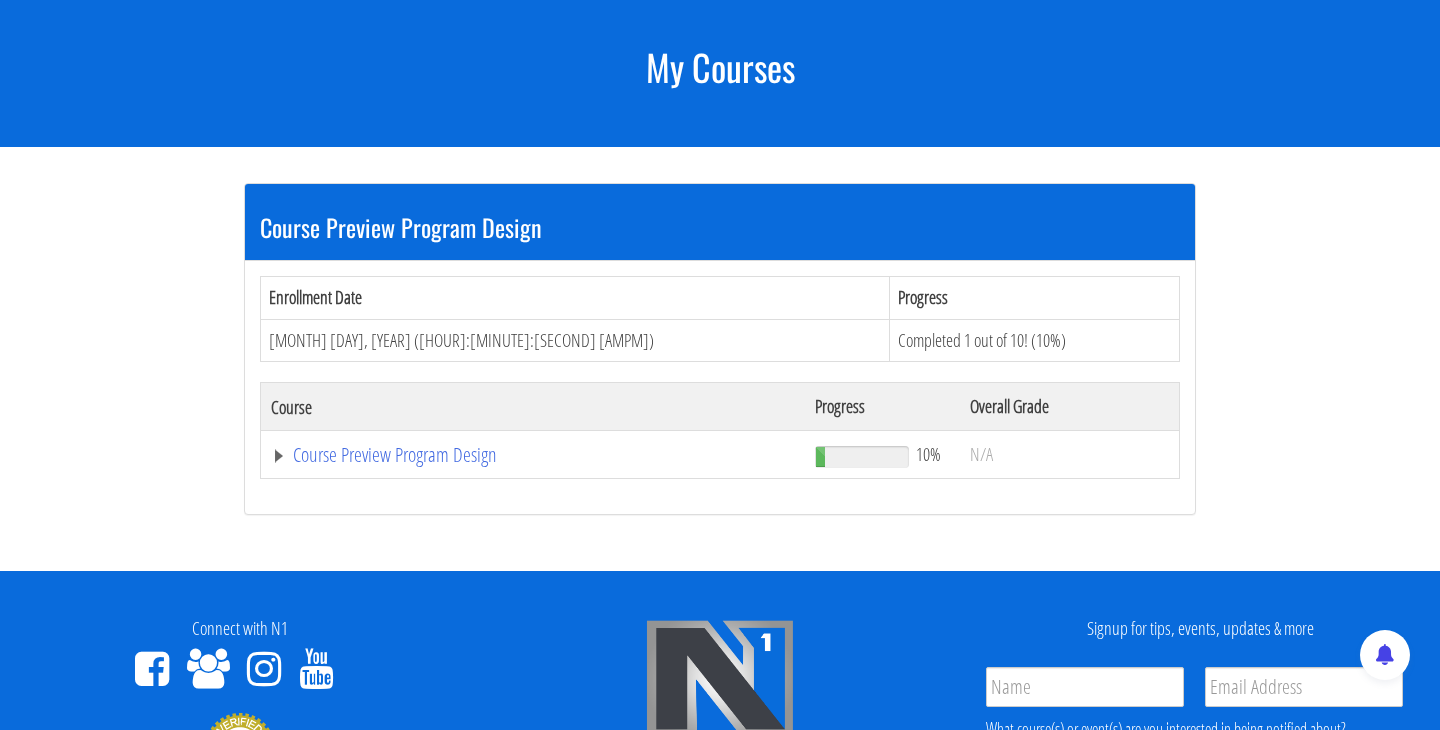 scroll, scrollTop: 241, scrollLeft: 0, axis: vertical 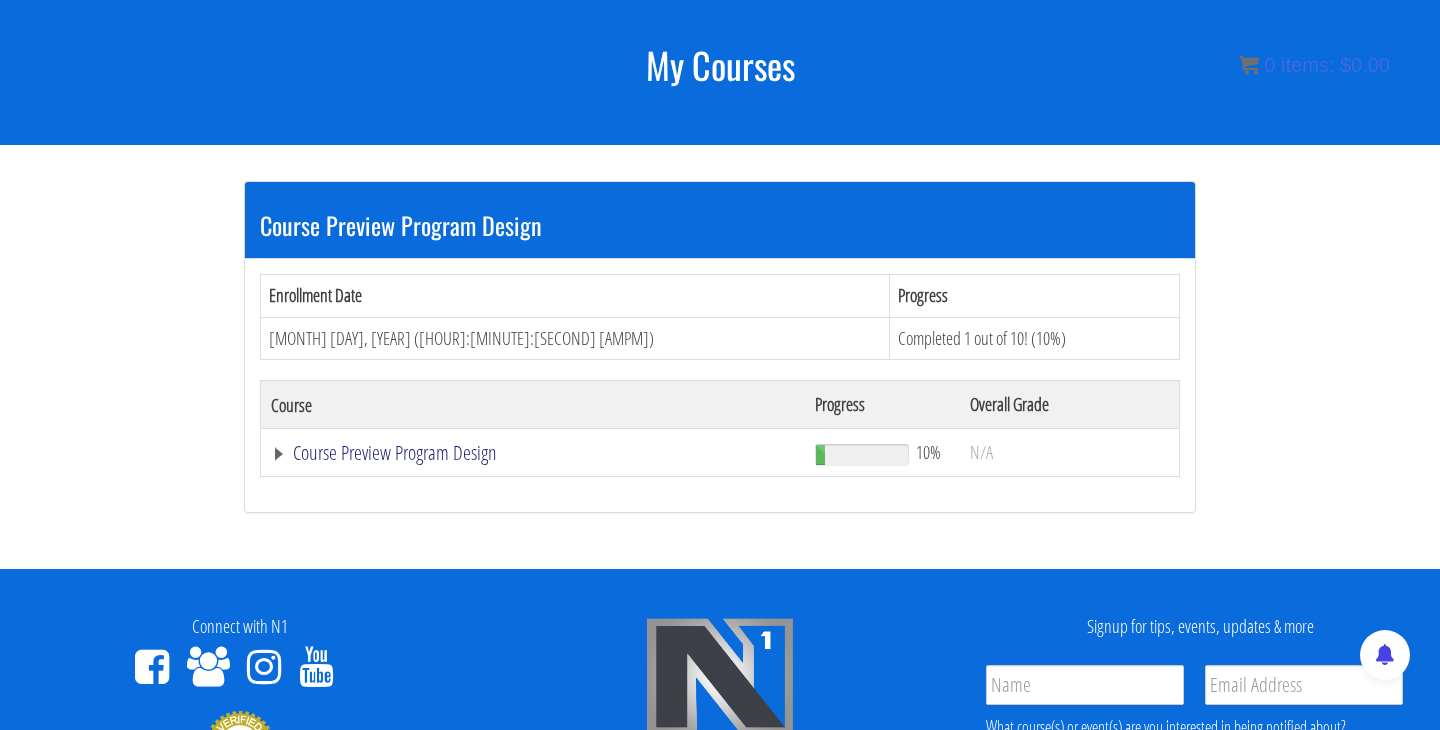 click on "Course Preview Program Design" at bounding box center [533, 453] 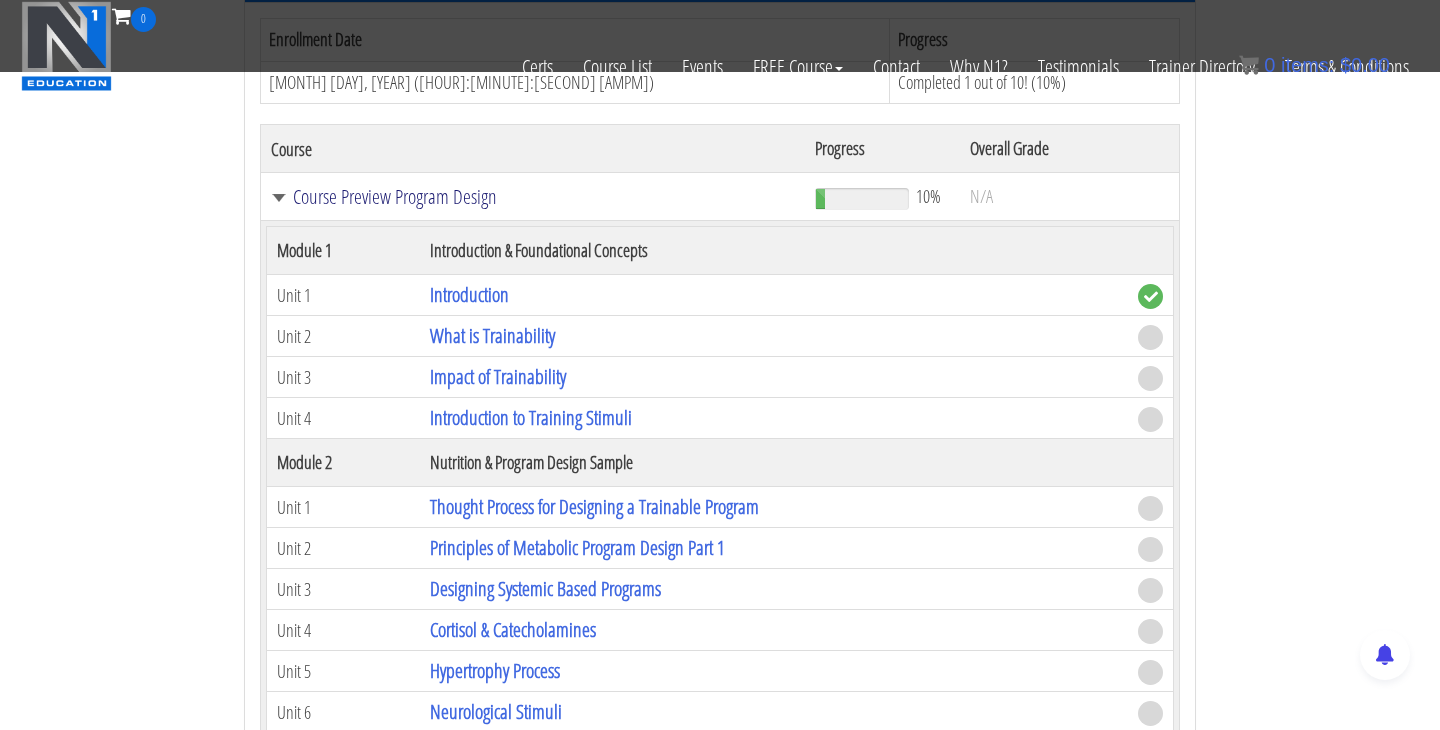 scroll, scrollTop: 457, scrollLeft: 0, axis: vertical 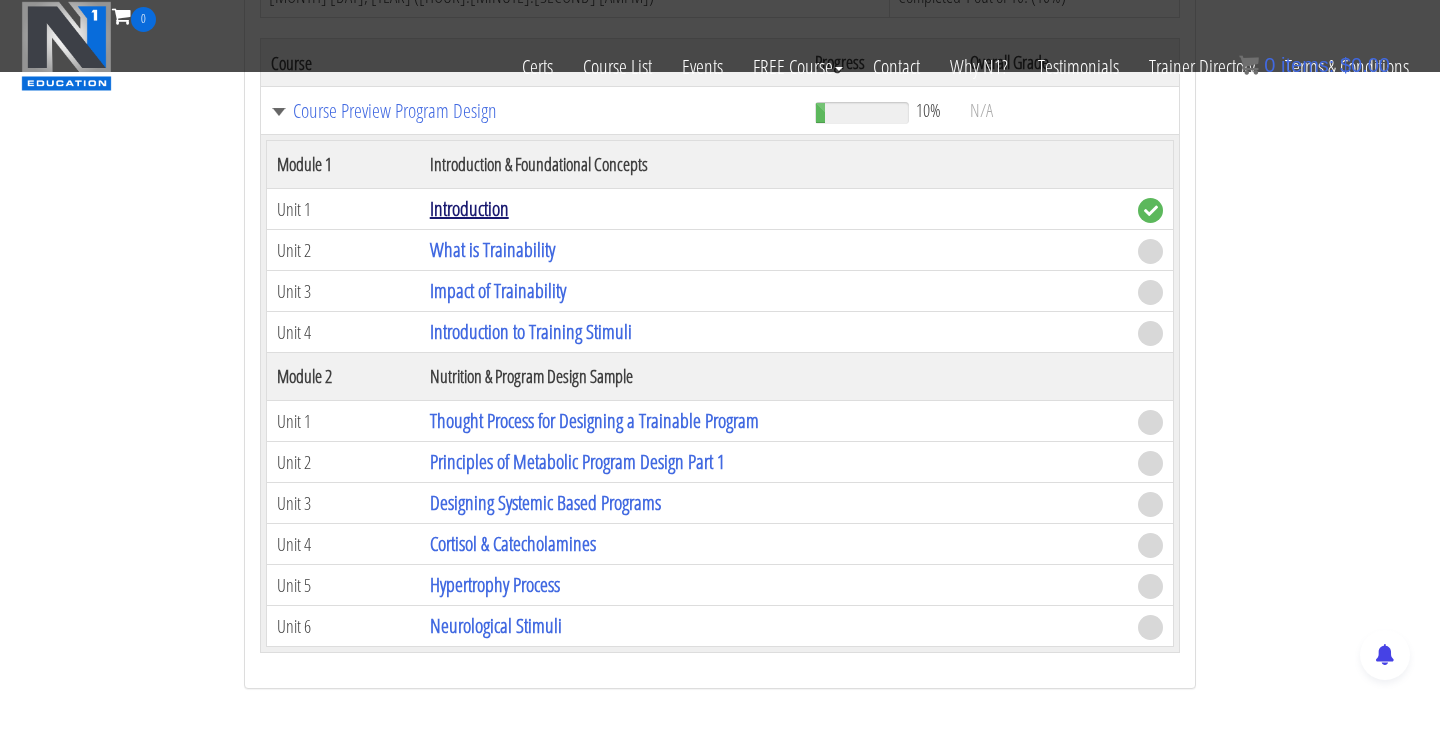 click on "Introduction" at bounding box center (469, 208) 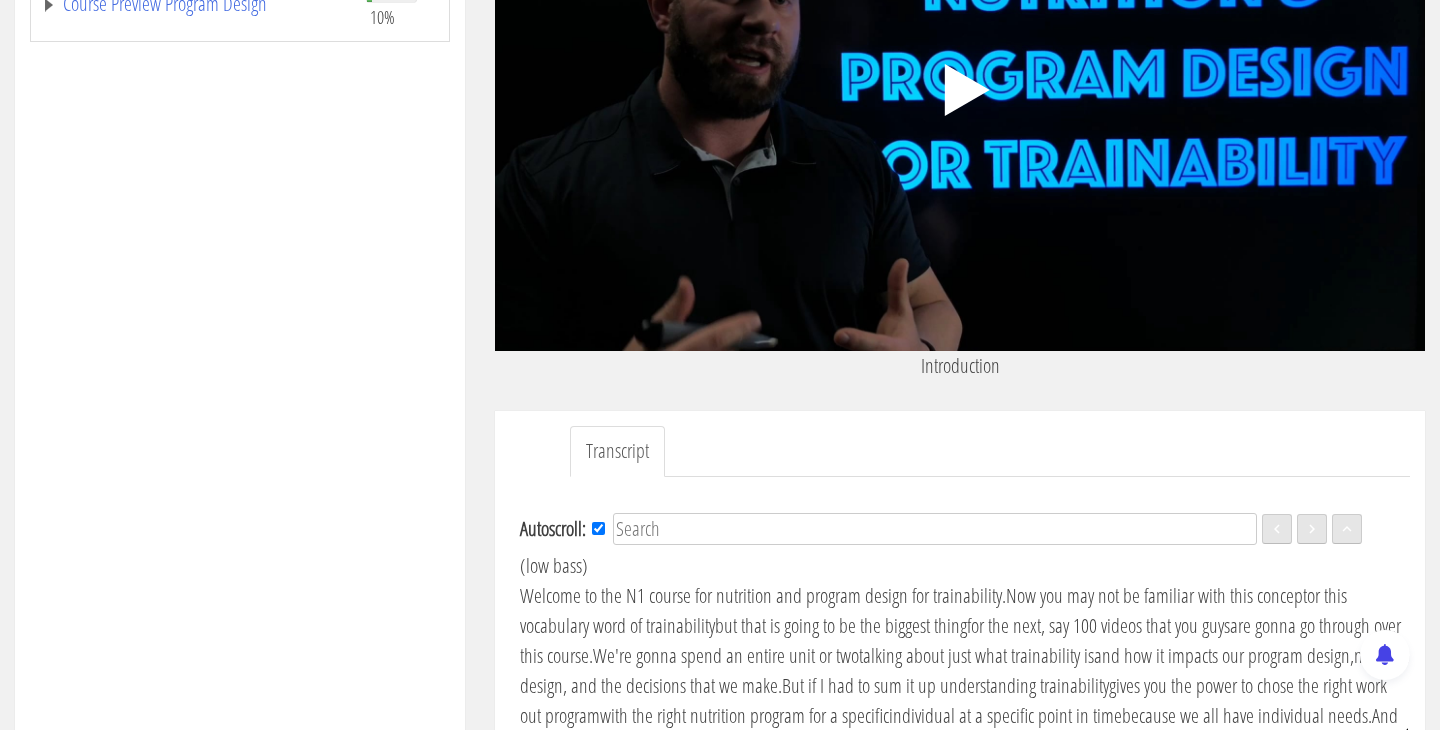 scroll, scrollTop: 640, scrollLeft: 0, axis: vertical 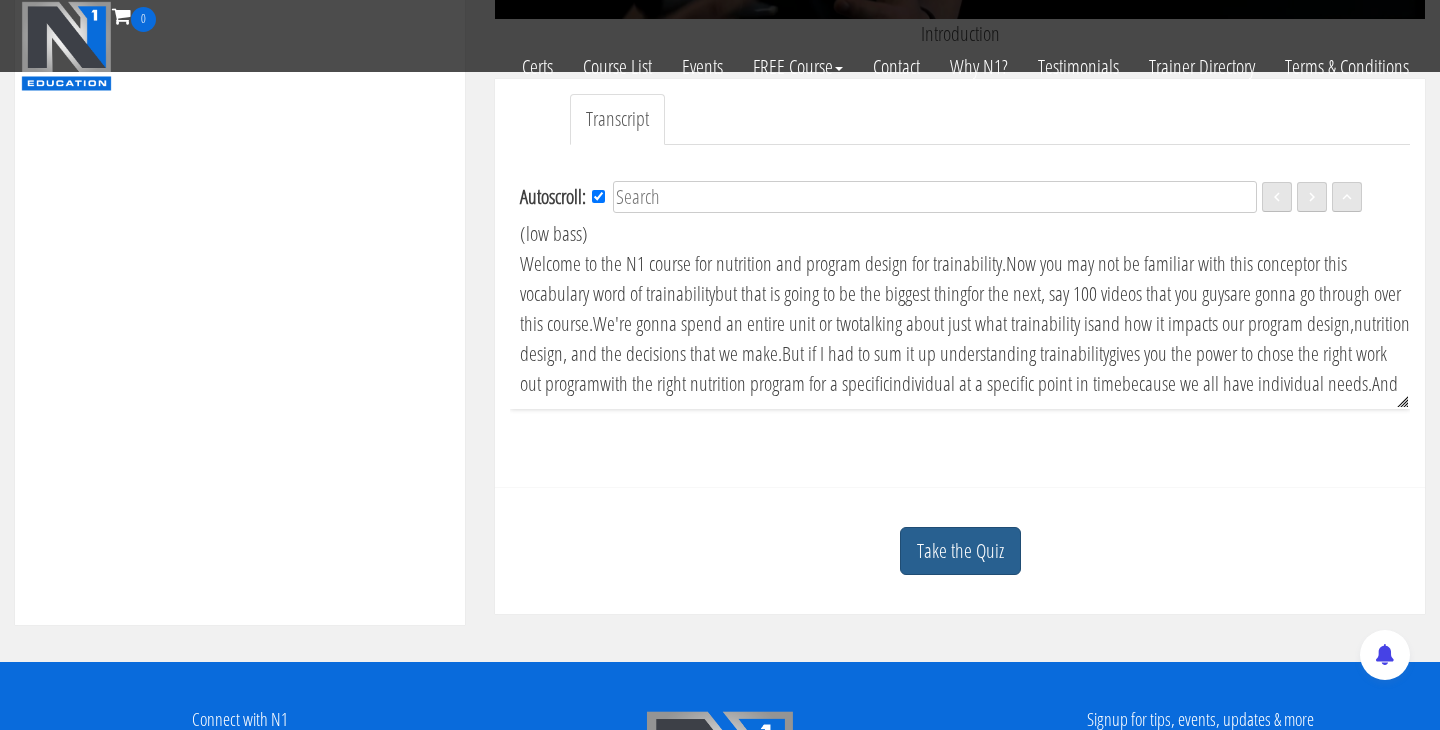 click on "Take the Quiz" at bounding box center (960, 551) 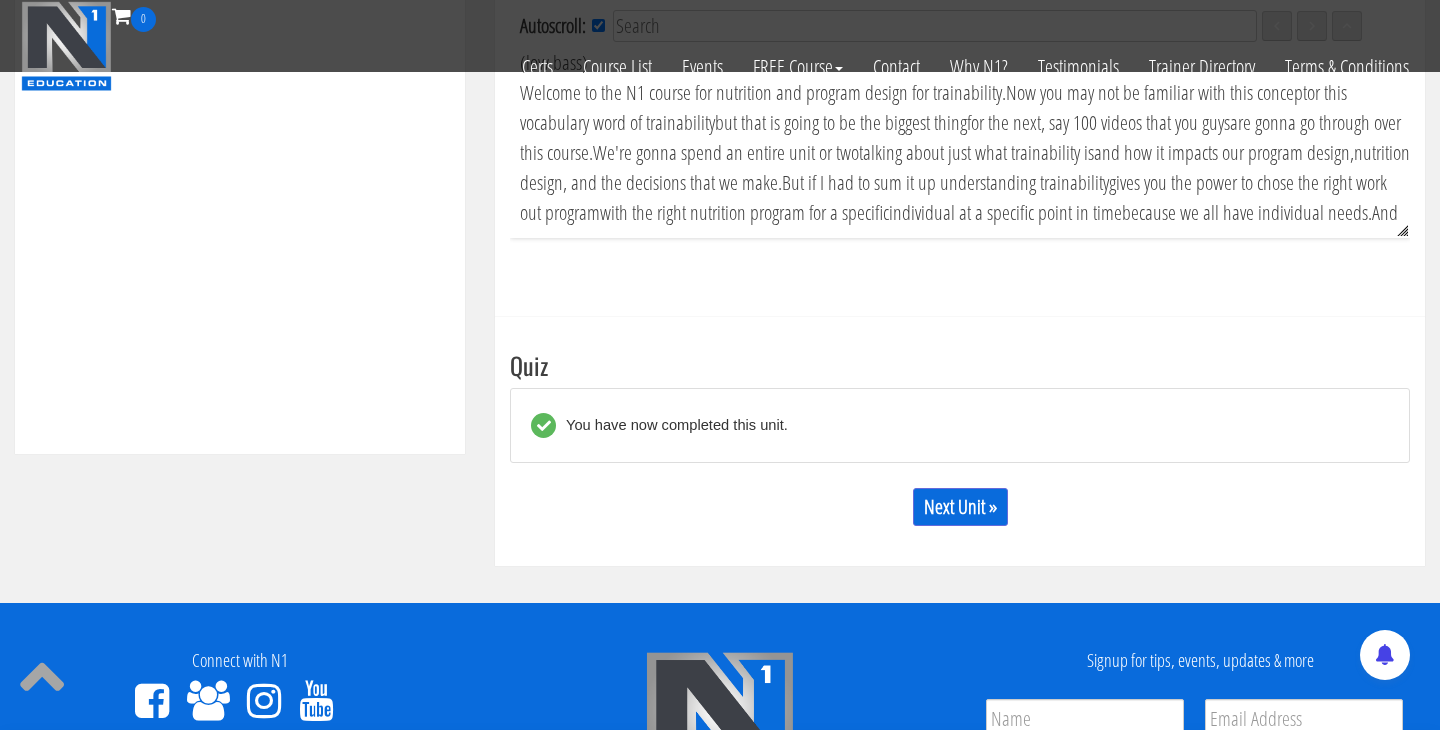 scroll, scrollTop: 869, scrollLeft: 0, axis: vertical 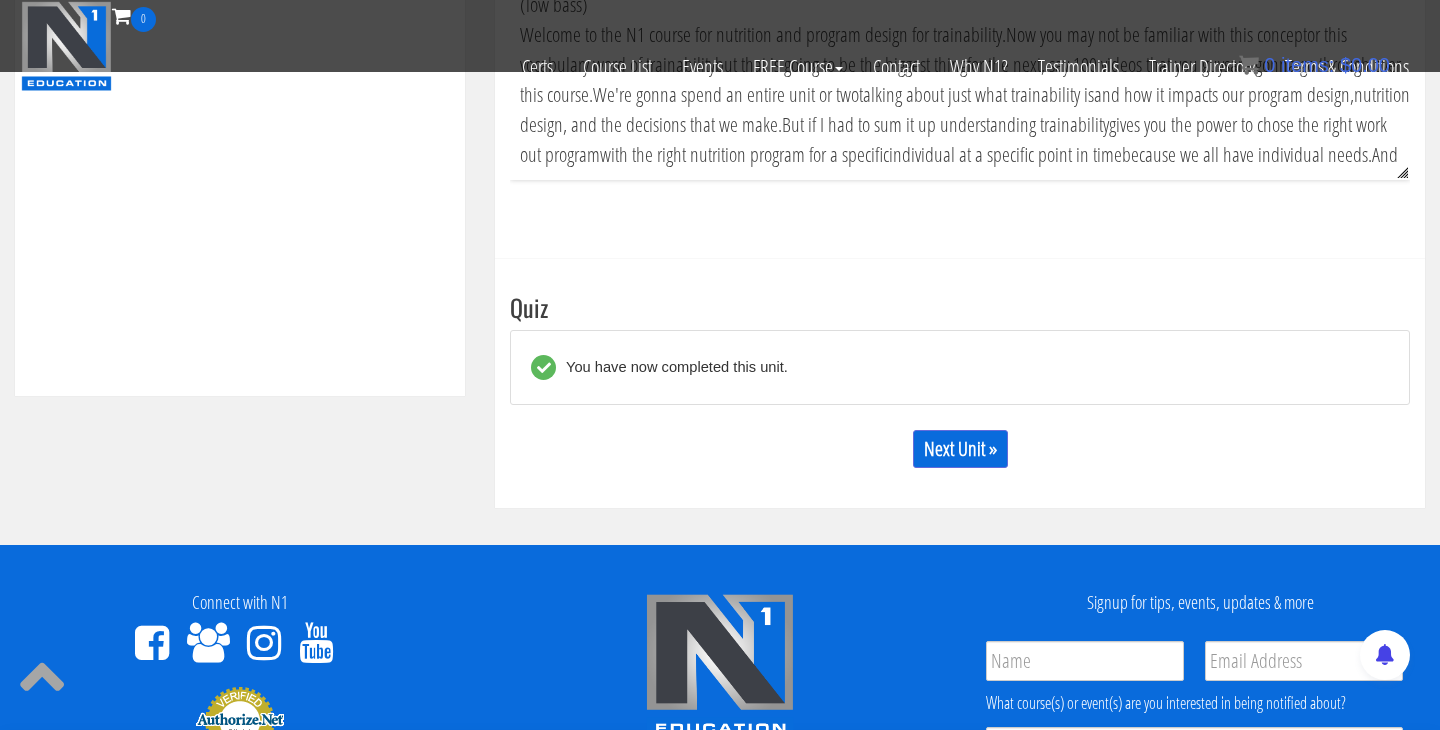 click on "You have now completed this unit." at bounding box center [672, 367] 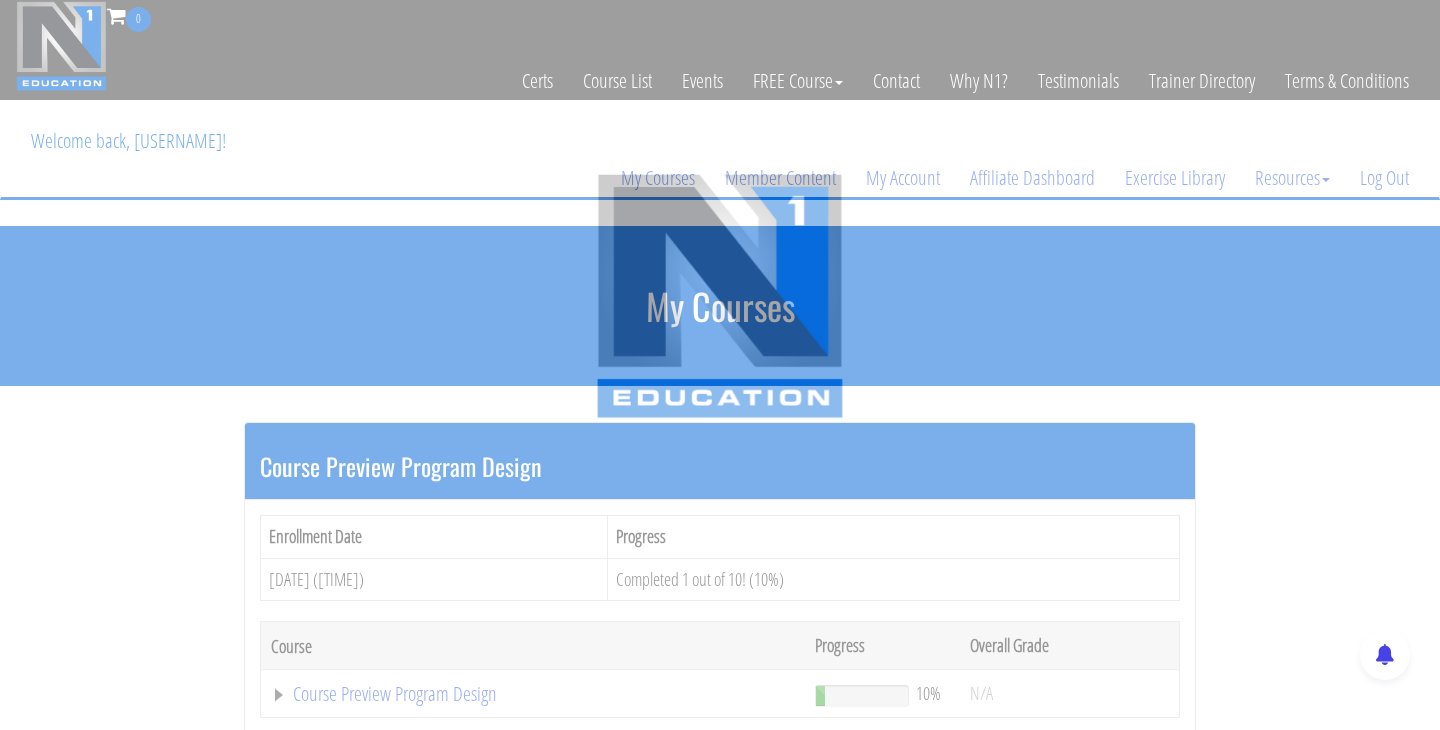 scroll, scrollTop: 457, scrollLeft: 0, axis: vertical 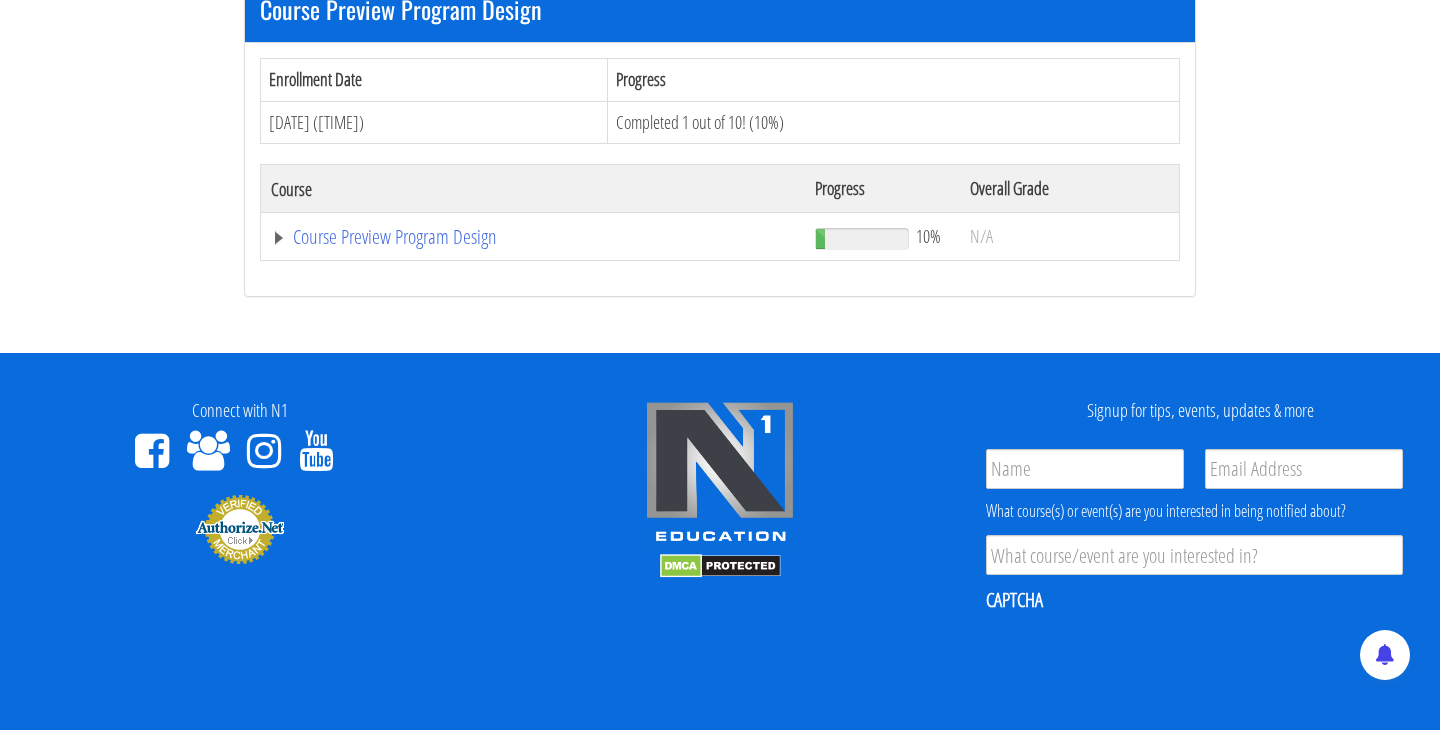 click on "Connect with N1
Signup for tips, events, updates & more
Name *   Email *
Product Interest * What course(s) or event(s) are you interested in being notified about?   CAPTCHA
Submit
© 2025 - N1 Education, Inc.
Terms & Conditions" at bounding box center (720, 657) 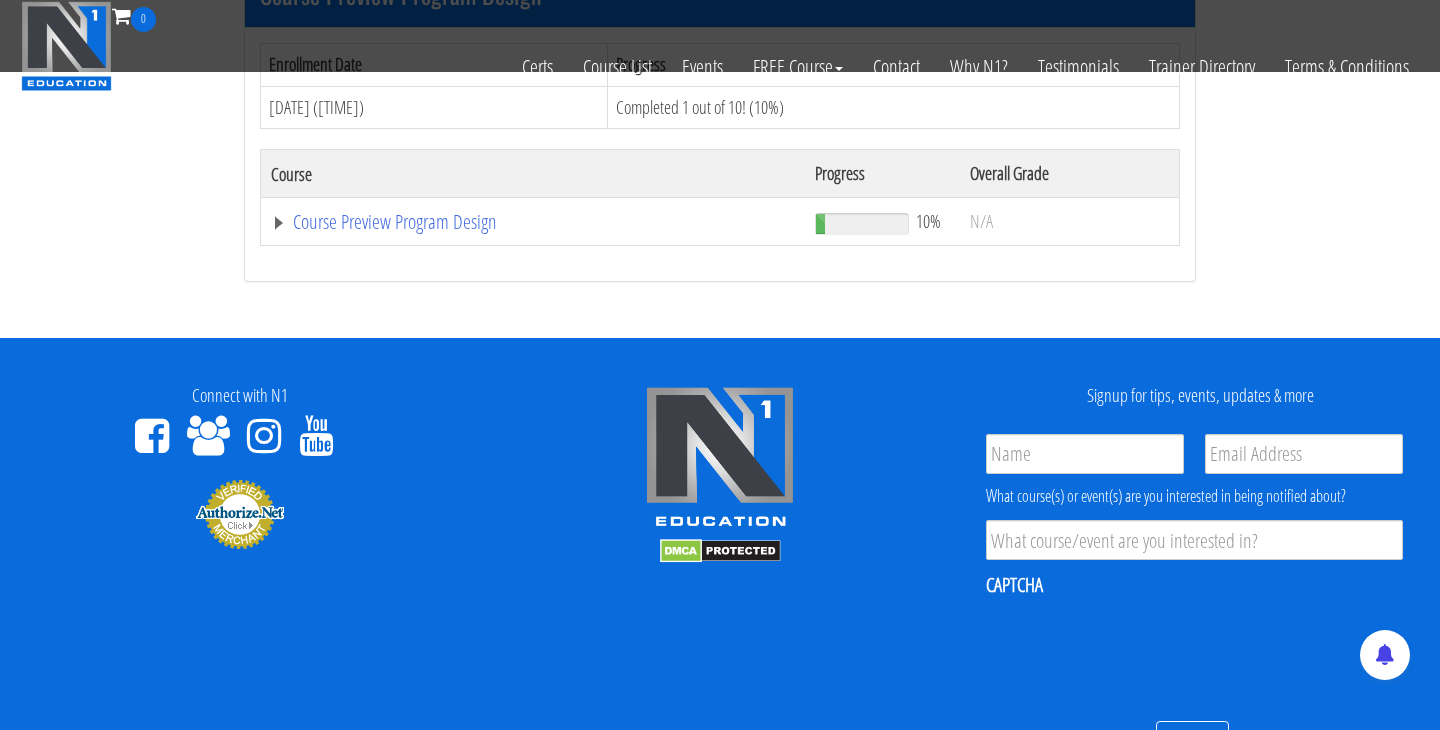scroll, scrollTop: 350, scrollLeft: 0, axis: vertical 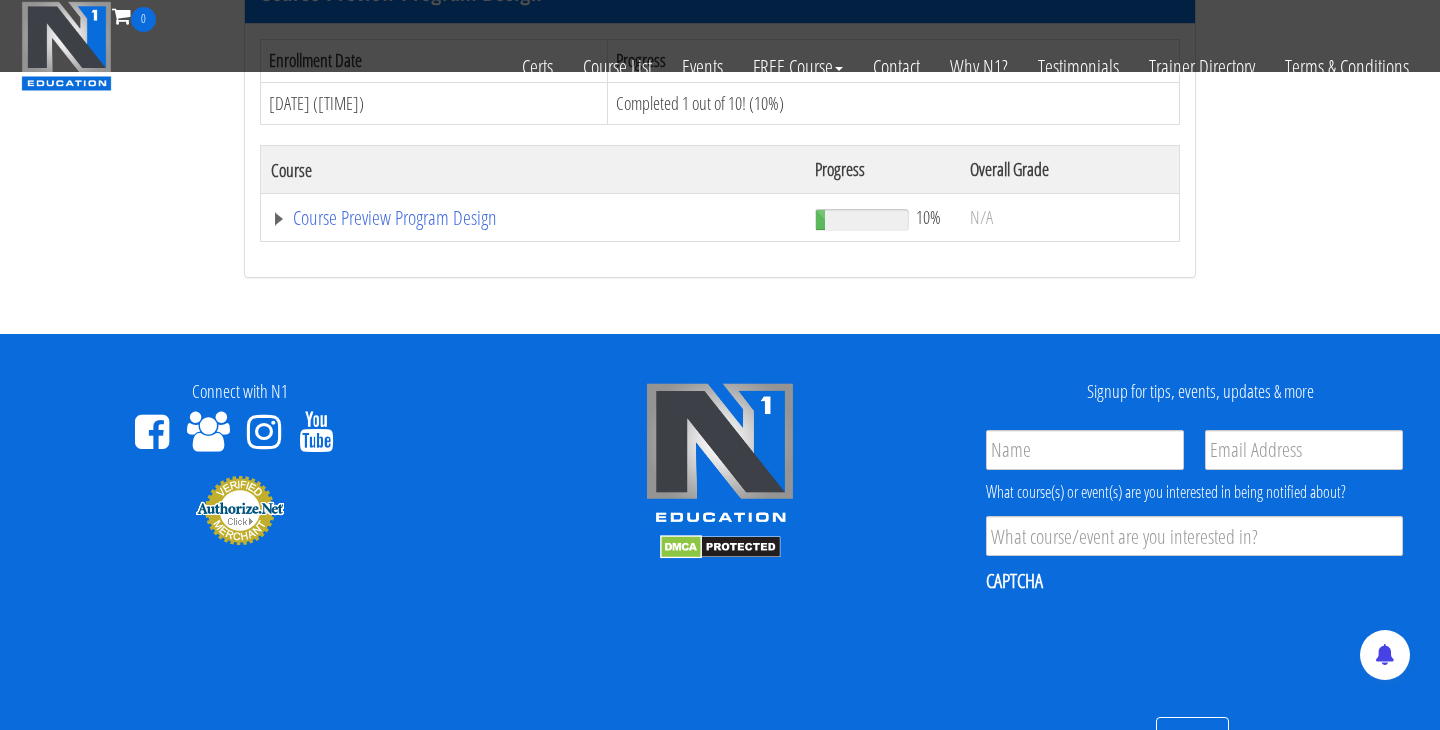 click on "Course Preview Program Design
Enrollment Date
Progress
Aug 06, 2025 (12:16:23 AM)
Completed 1 out of 10! (10%)
Course Progress Overall Grade Course Preview Program Design
10%
N/A
Module 1
Introduction & Foundational Concepts
Unit 1
Introduction
Unit 2
What is Trainability
Unit 3
Impact of Trainability
Unit 4
Introduction to Training Stimuli" at bounding box center (720, 122) 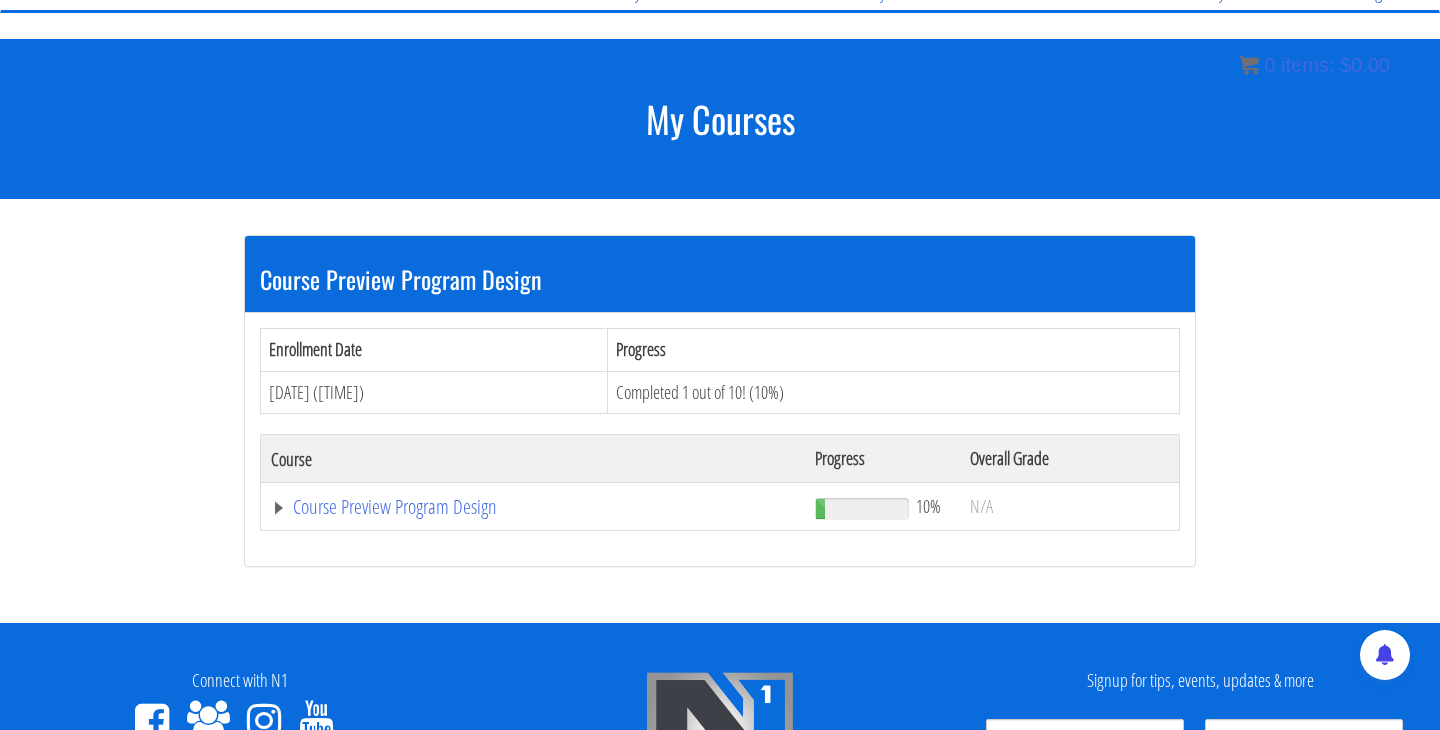 scroll, scrollTop: 140, scrollLeft: 0, axis: vertical 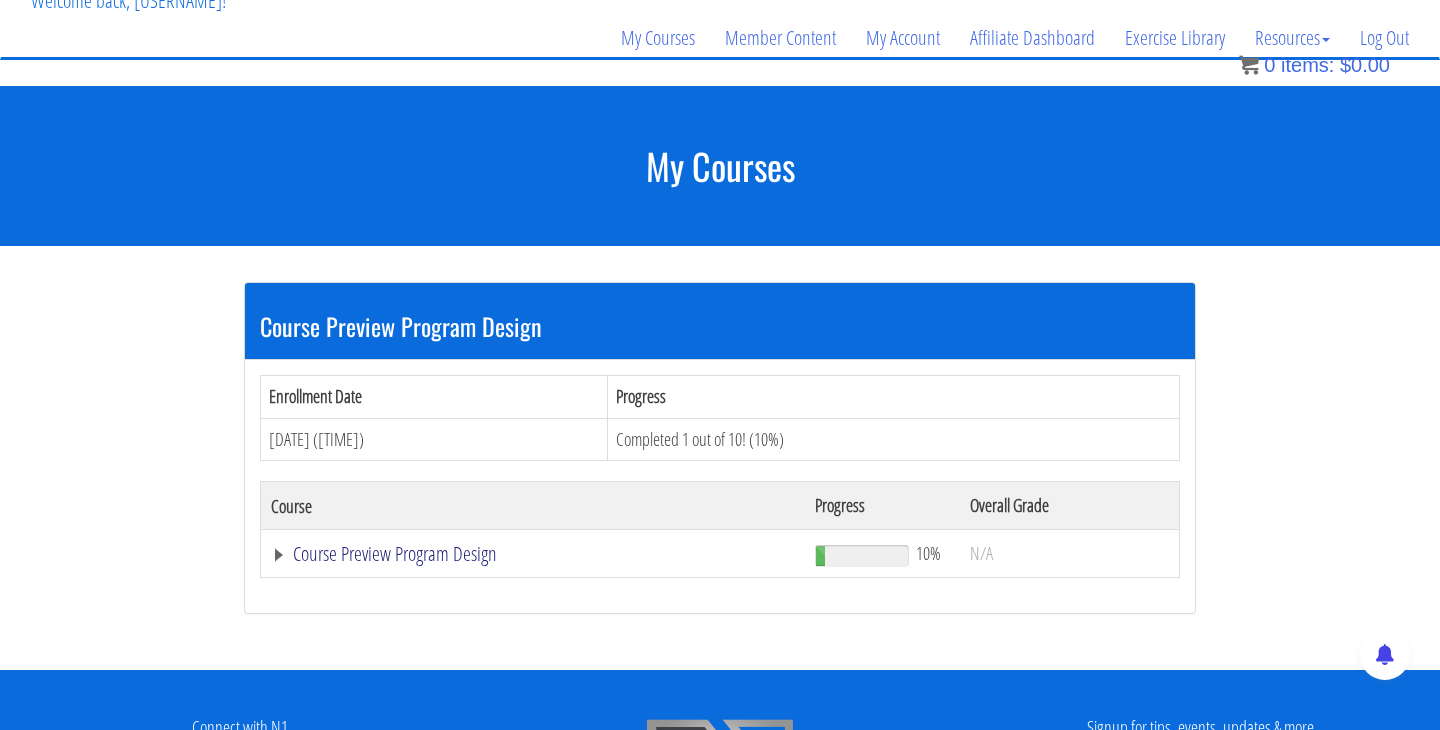 click on "Course Preview Program Design" at bounding box center (533, 554) 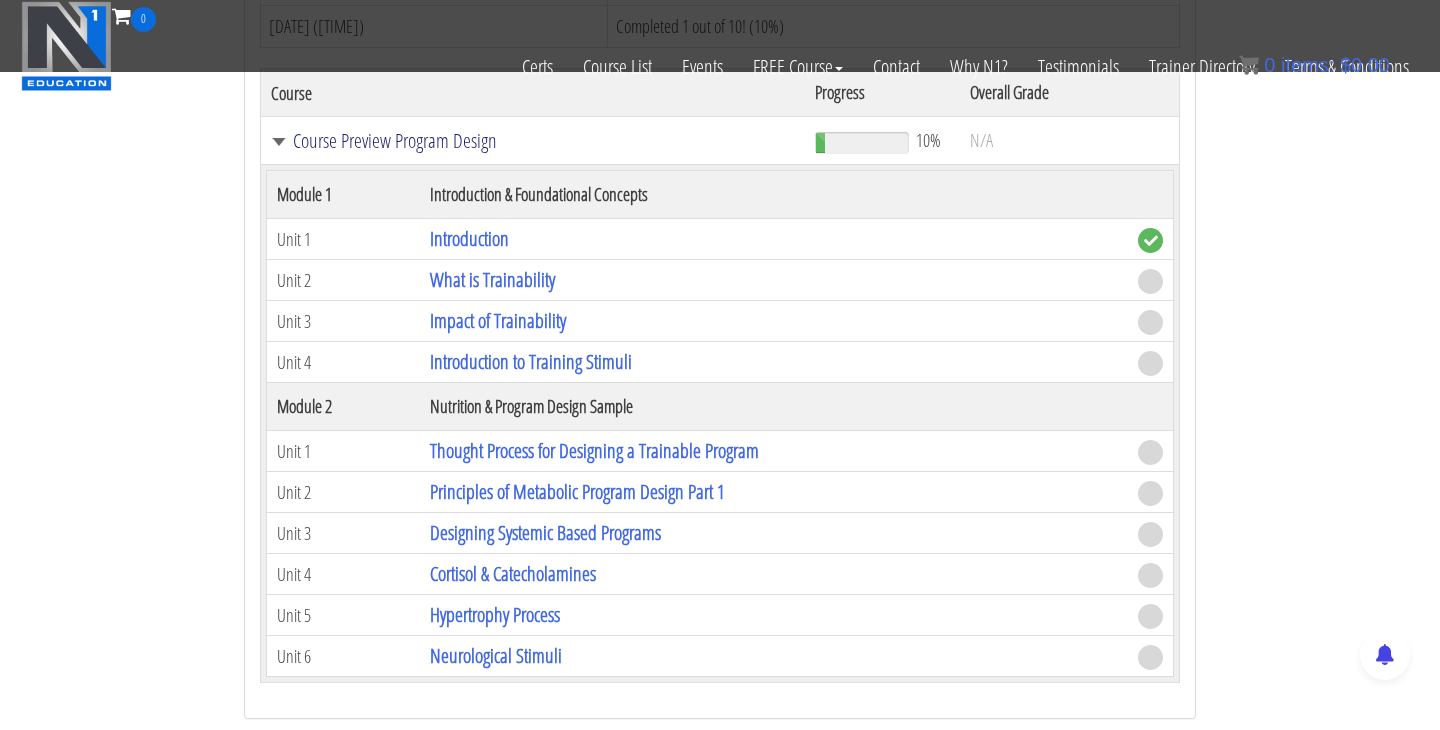 scroll, scrollTop: 443, scrollLeft: 0, axis: vertical 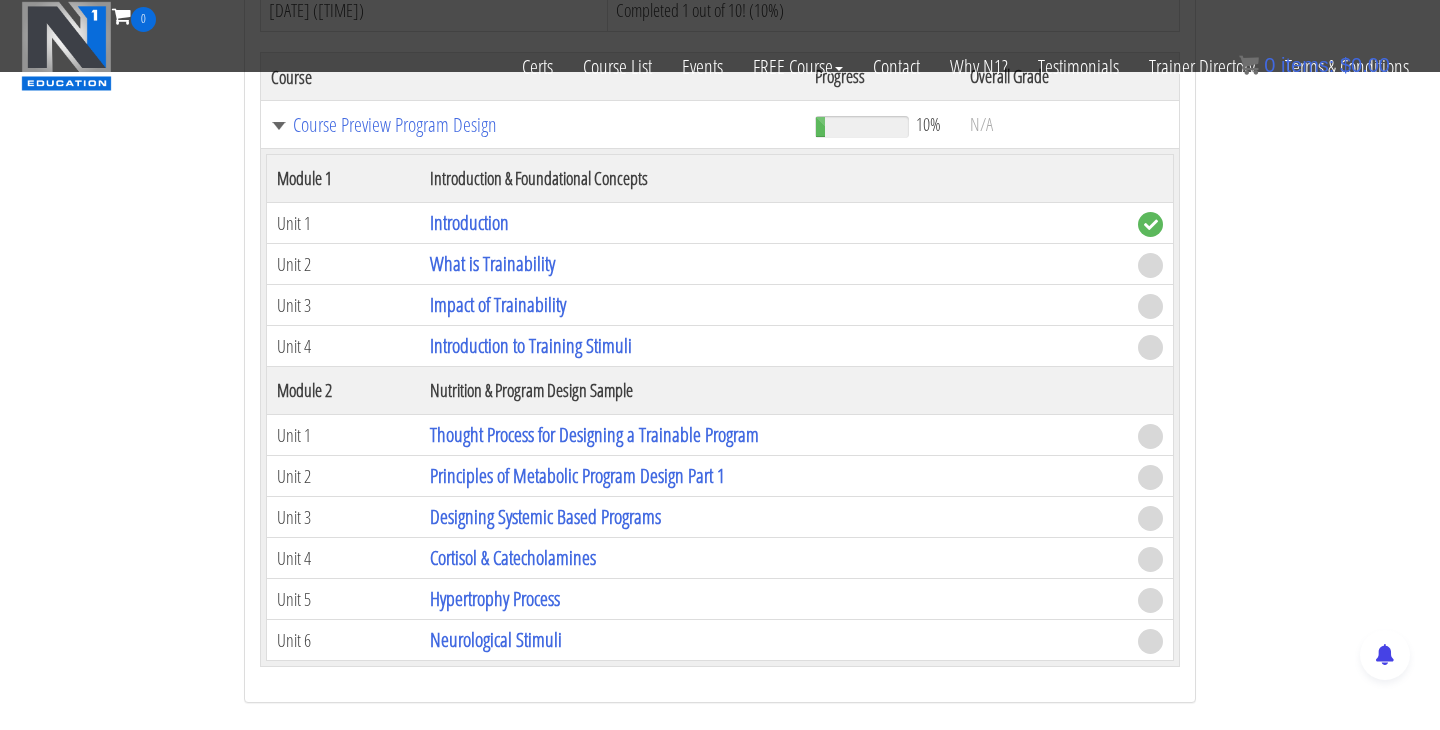 click on "Course Preview Program Design
Enrollment Date
Progress
Aug 06, 2025 (12:16:23 AM)
Completed 1 out of 10! (10%)
Course Progress Overall Grade Course Preview Program Design
10%
N/A
Module 1
Introduction & Foundational Concepts
Unit 1
Introduction
Unit 2
What is Trainability
Unit 3
Impact of Trainability
Unit 4
Introduction to Training Stimuli" at bounding box center [720, 288] 